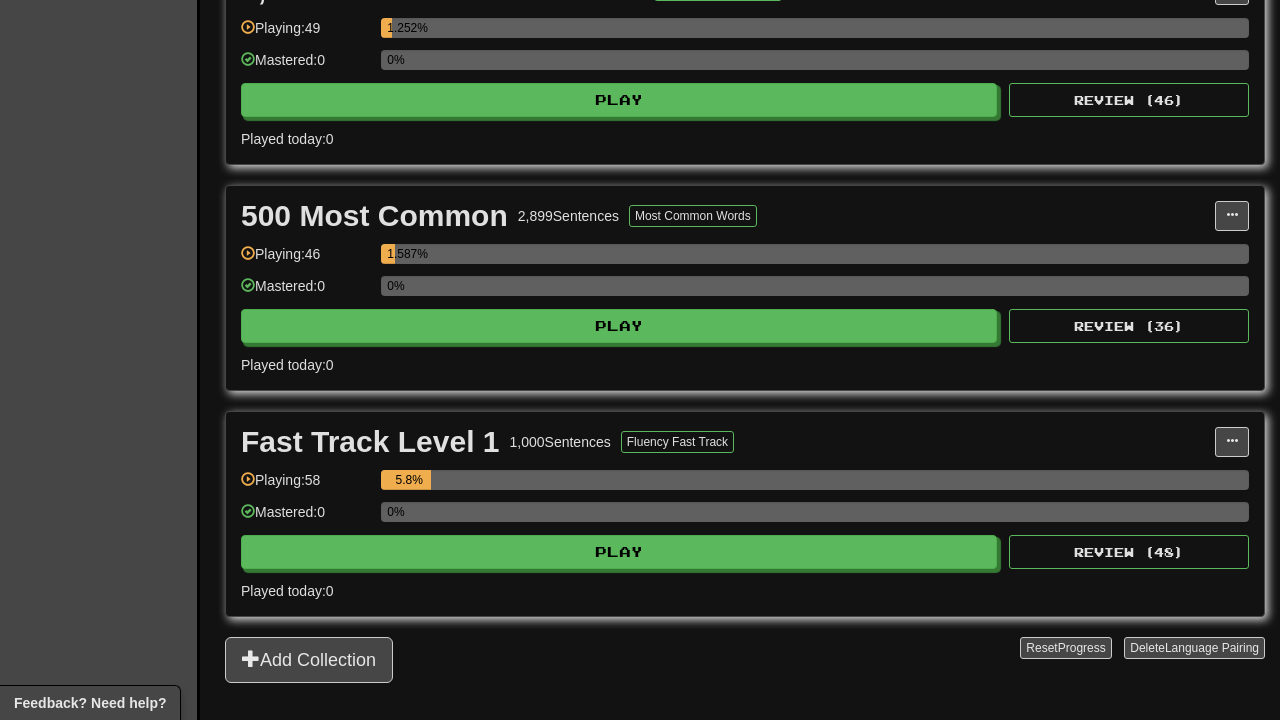 scroll, scrollTop: 502, scrollLeft: 0, axis: vertical 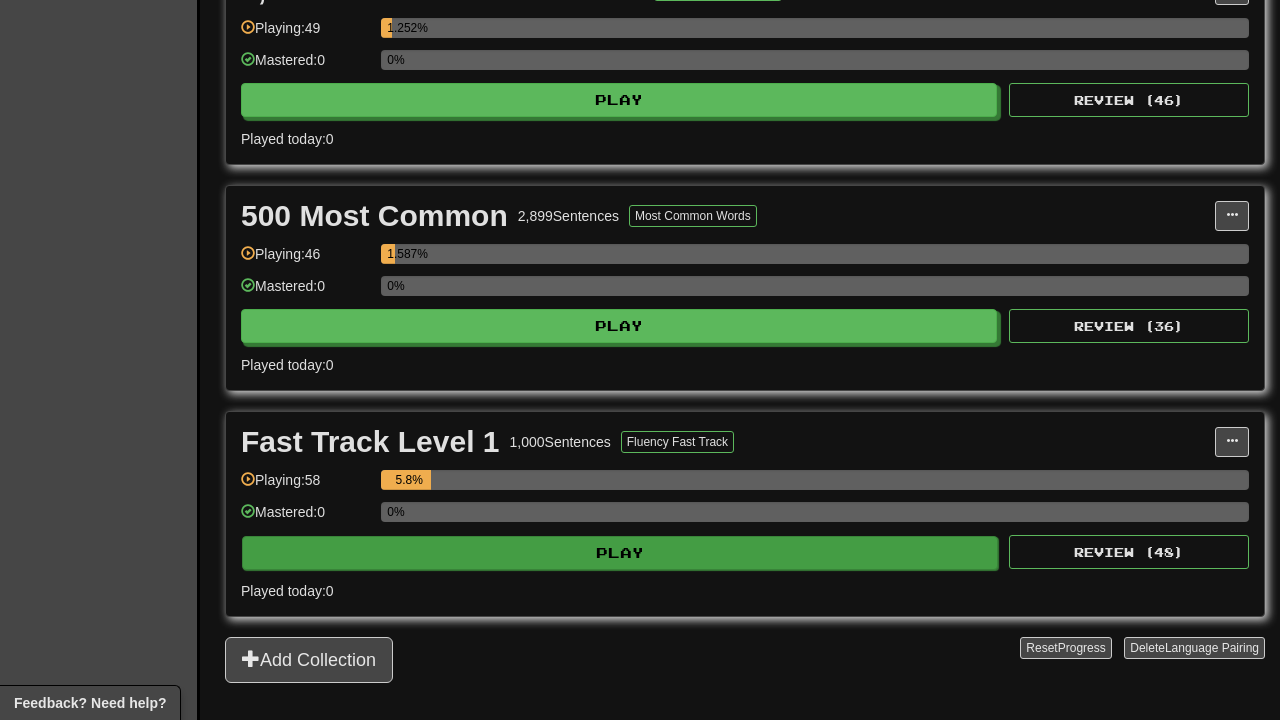 click on "Play" at bounding box center [620, 553] 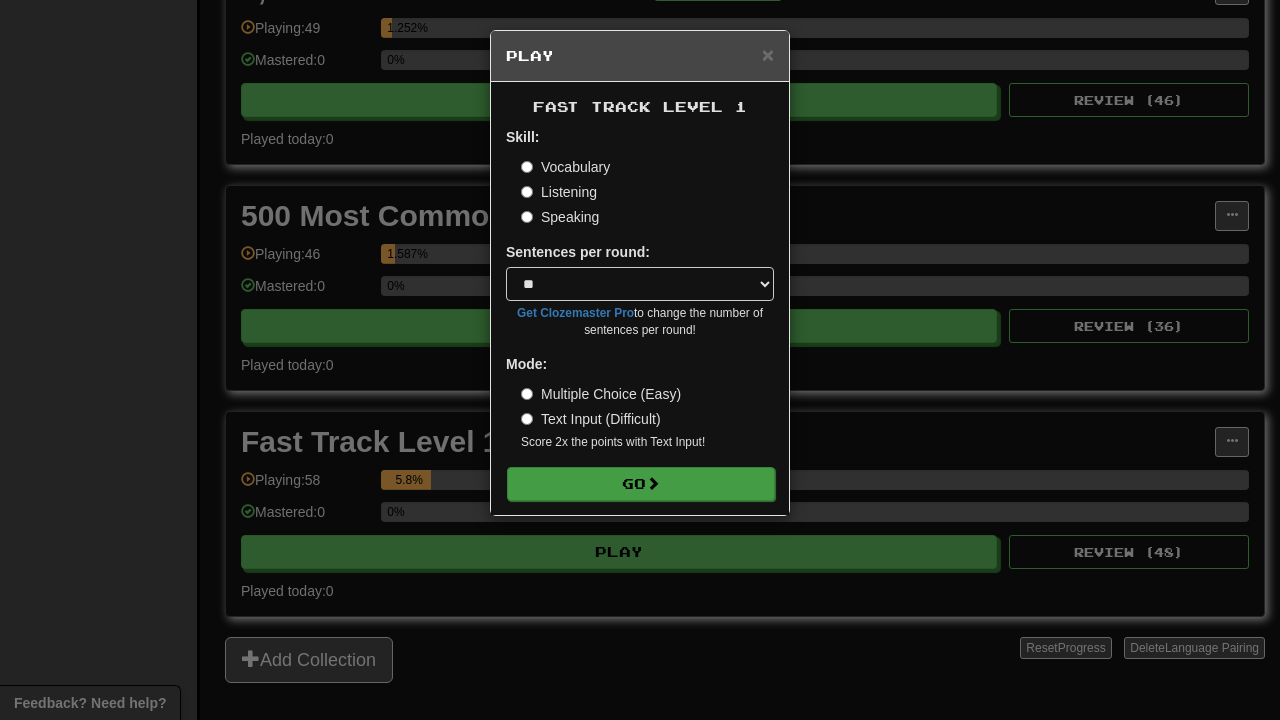click on "Go" at bounding box center [641, 484] 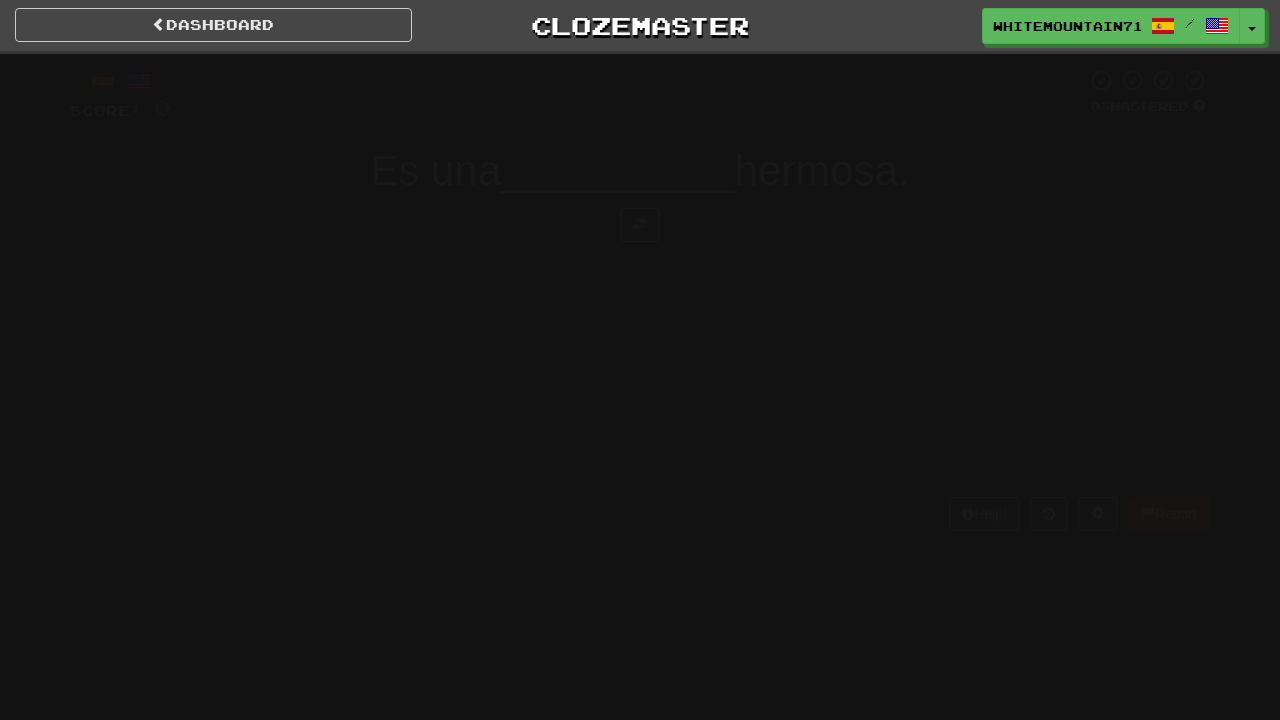 scroll, scrollTop: 0, scrollLeft: 0, axis: both 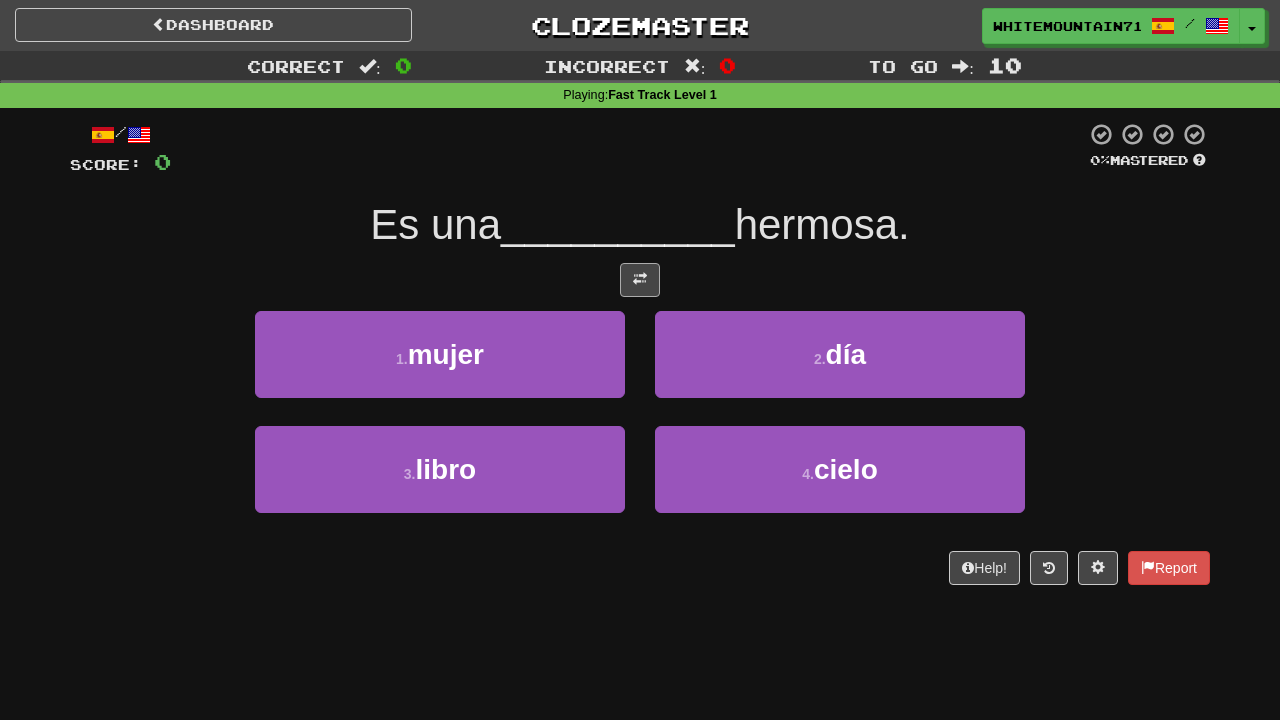 click at bounding box center [640, 280] 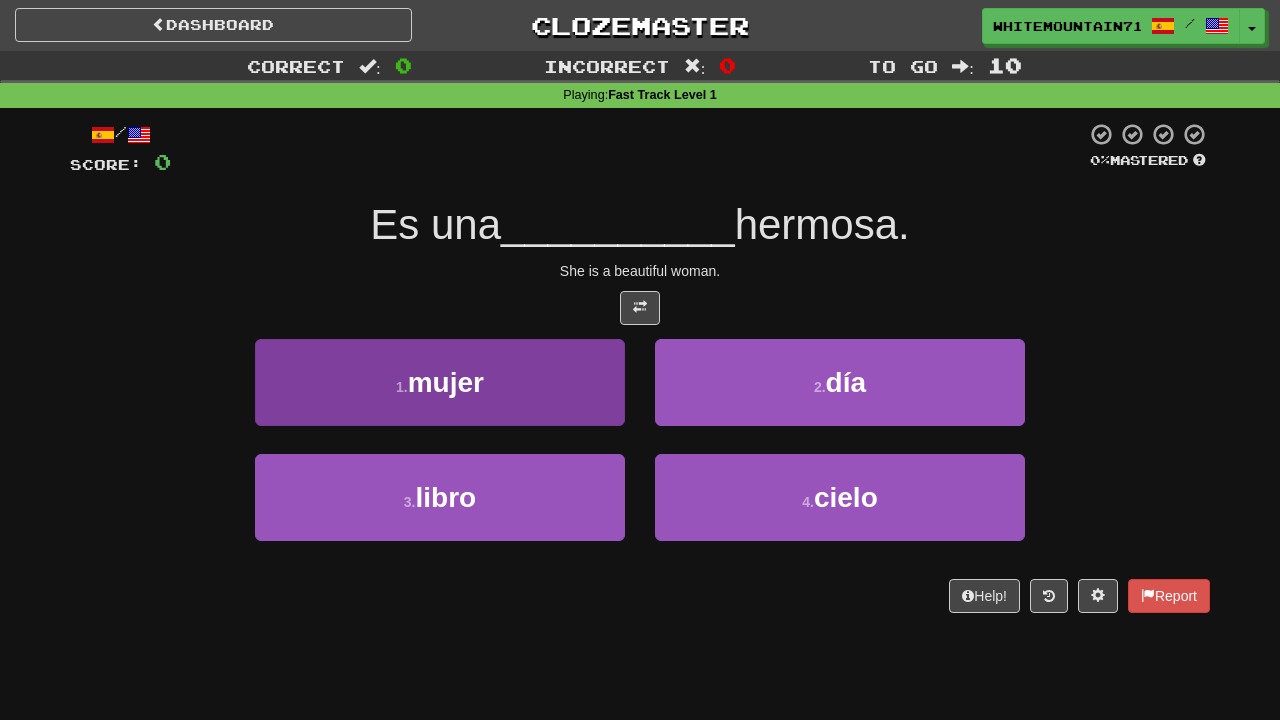click on "1 .  mujer" at bounding box center [440, 382] 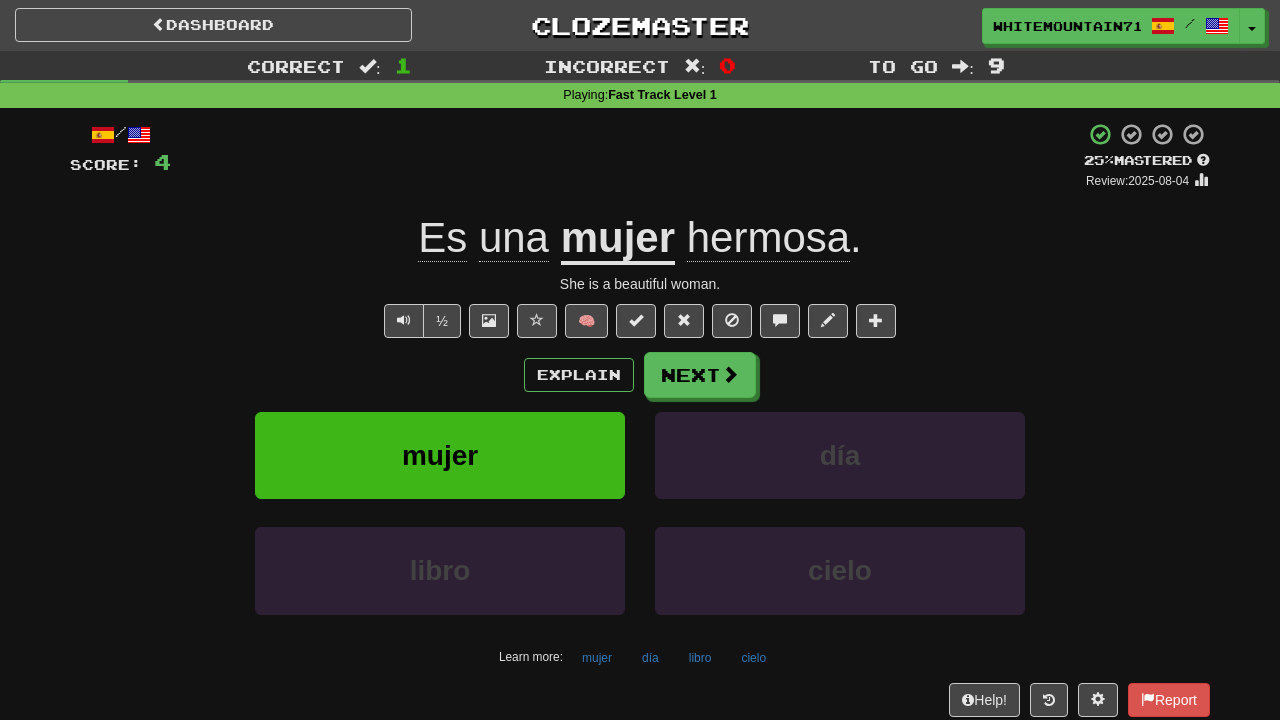 click on "/  Score:   4 + 4 25 %  Mastered Review:  2025-08-04 Es   una   mujer   hermosa . She is a beautiful woman. ½ 🧠 Explain Next mujer día libro cielo Learn more: mujer día libro cielo  Help!  Report" at bounding box center [640, 419] 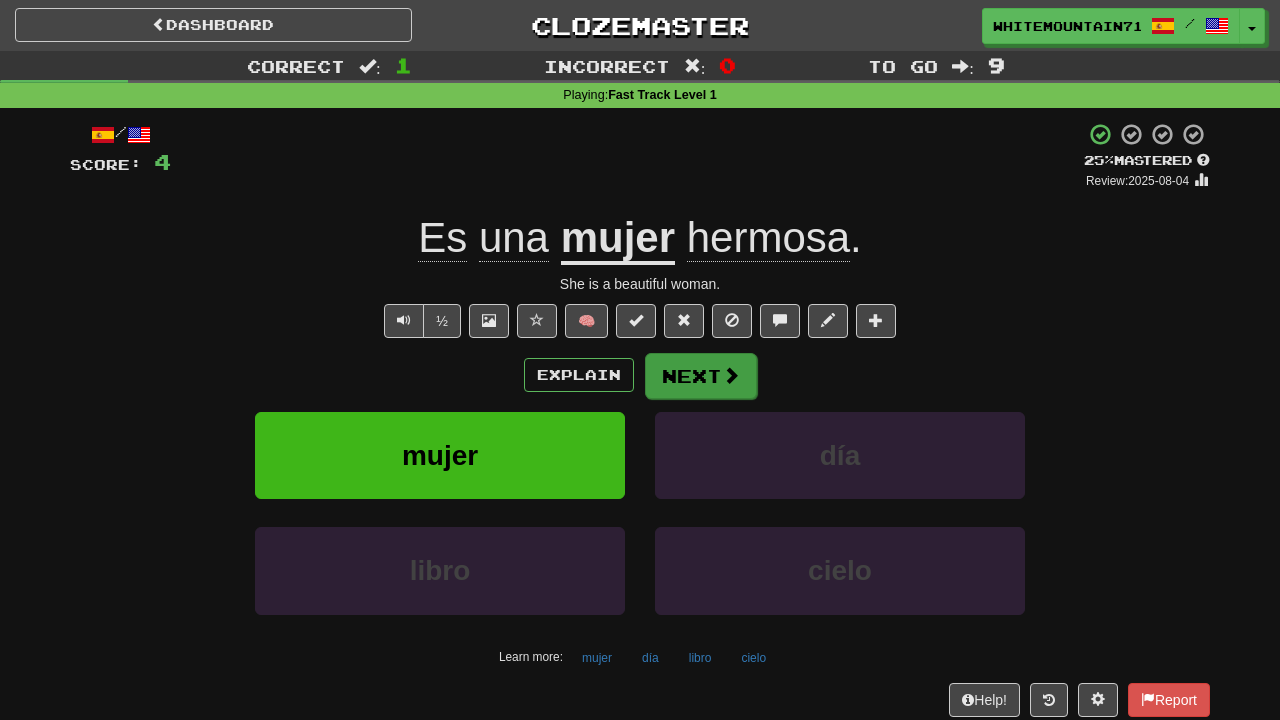 click on "Next" at bounding box center (701, 376) 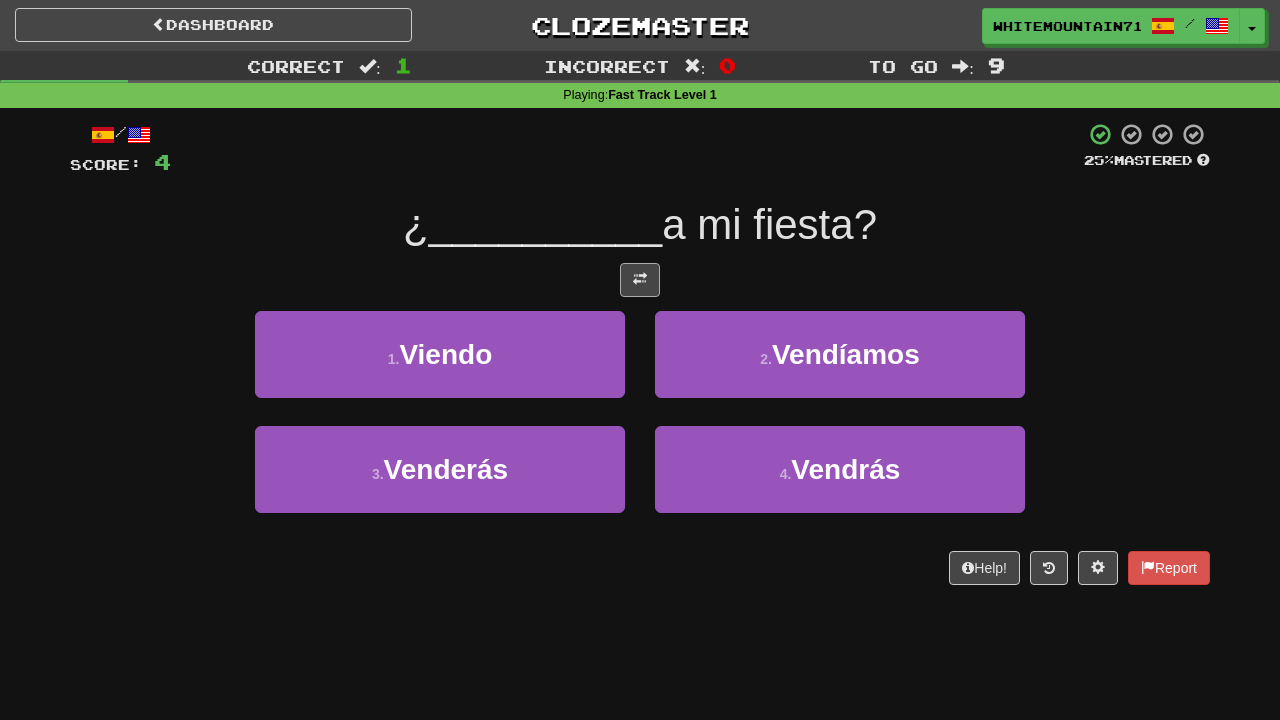 click at bounding box center (640, 280) 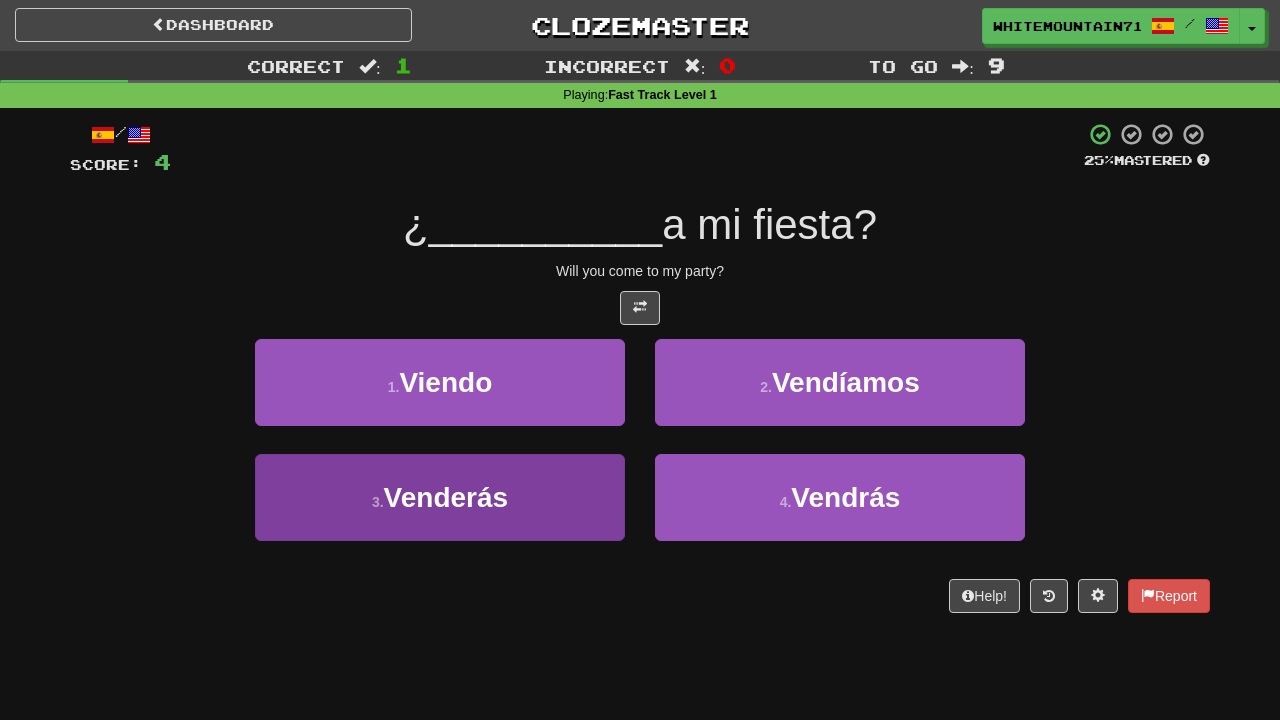 click on "3 .  Venderás" at bounding box center [440, 497] 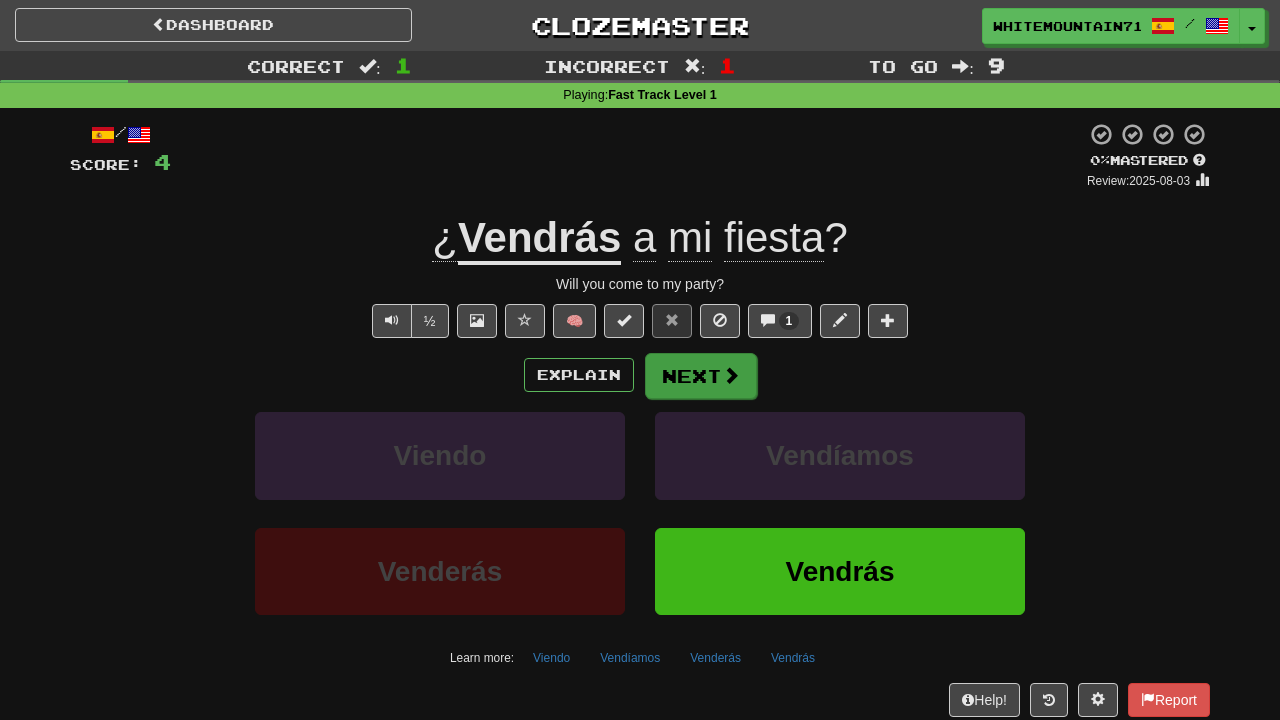 click on "Next" at bounding box center [701, 376] 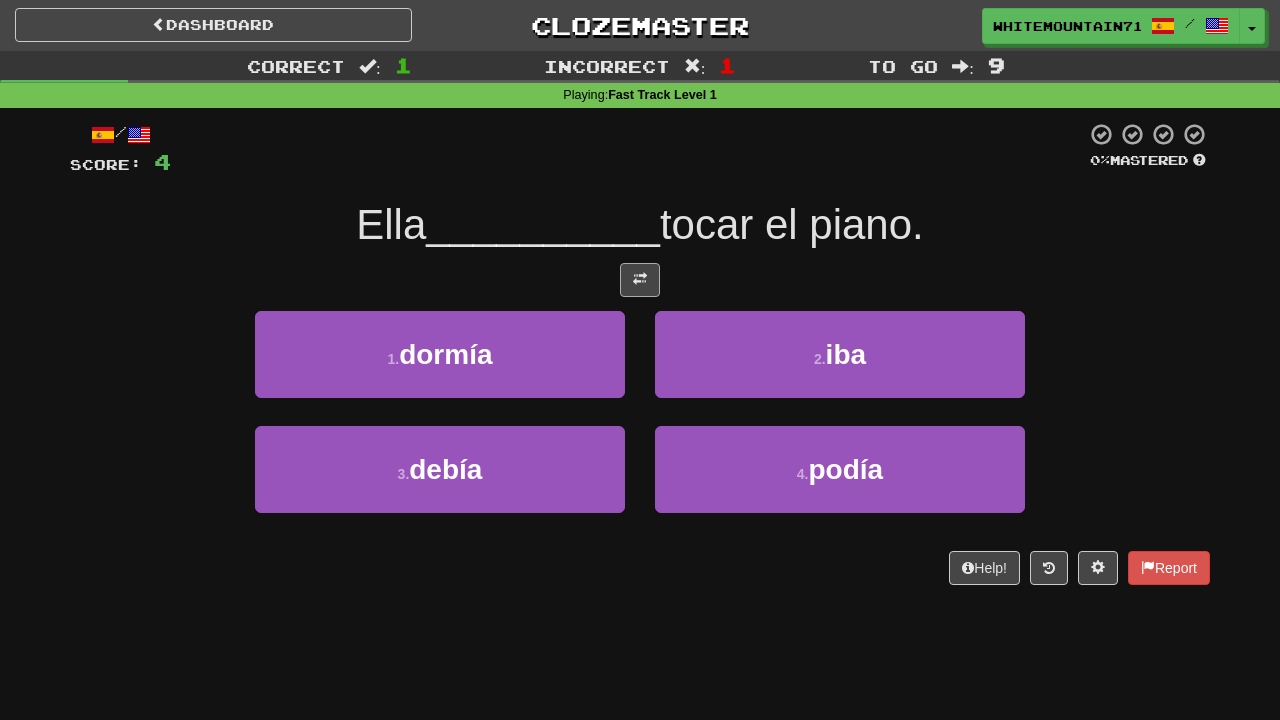 click at bounding box center [640, 279] 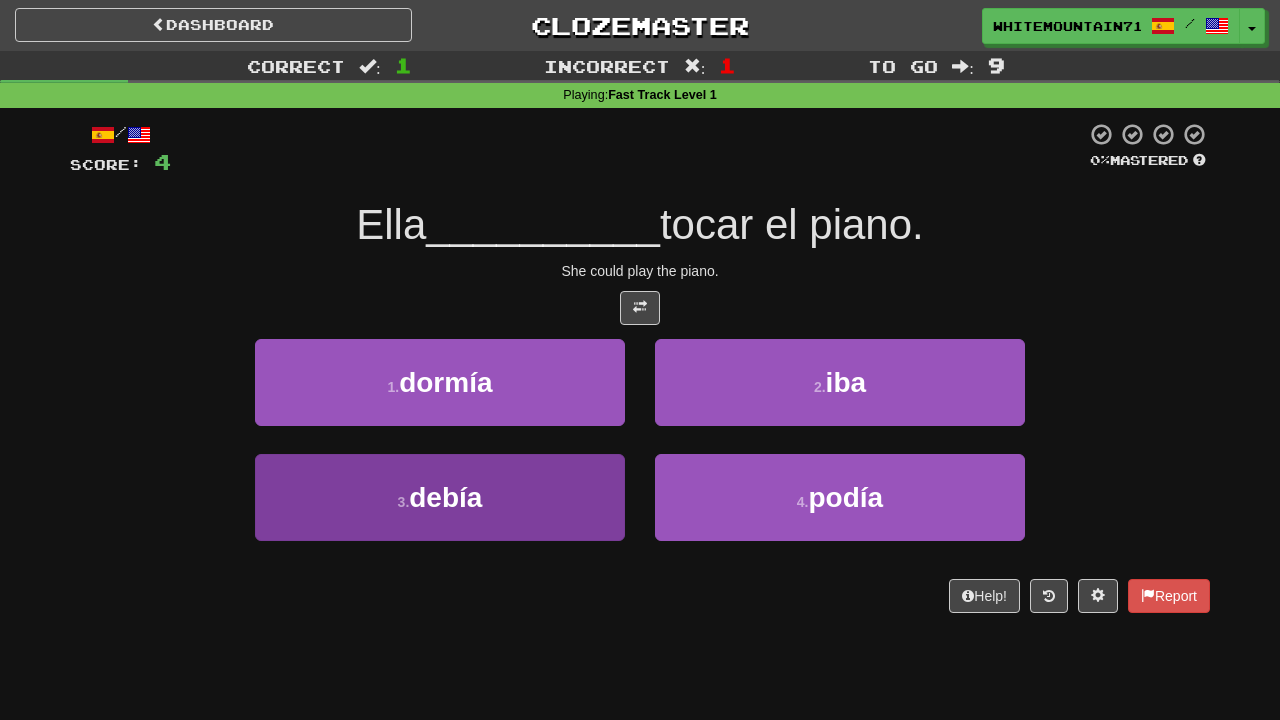 click on "3 .  debía" at bounding box center [440, 497] 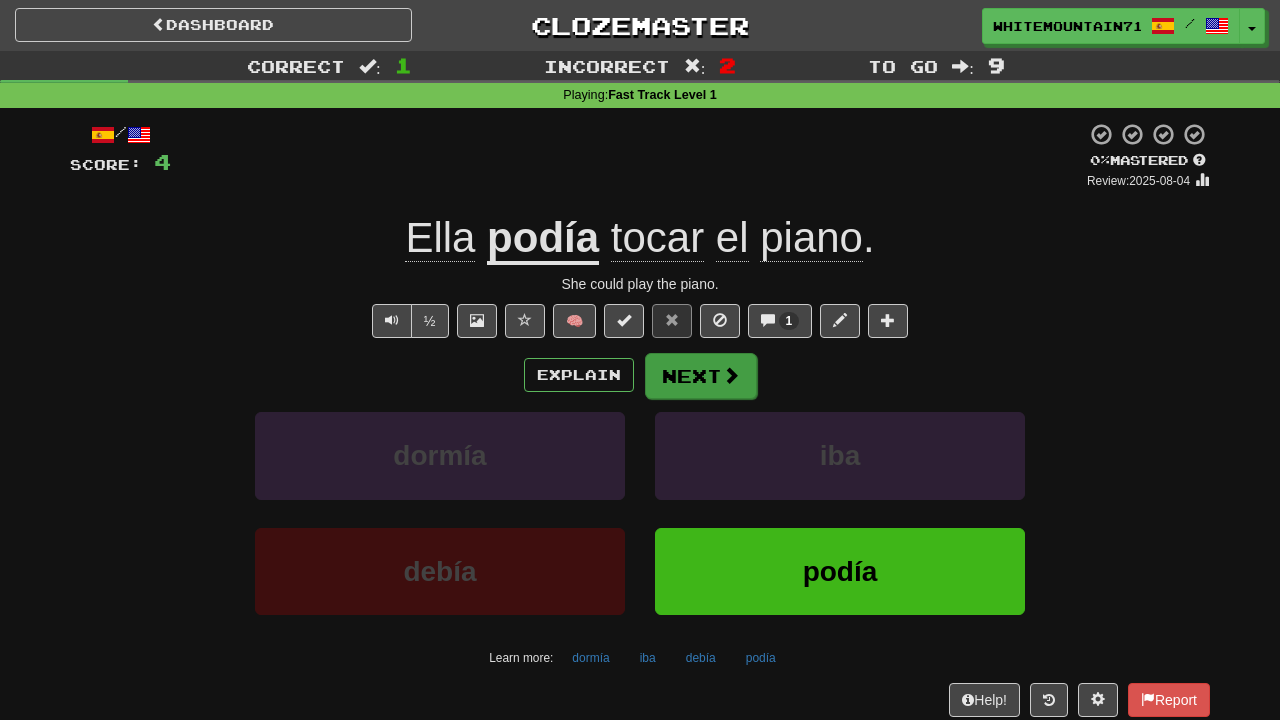 click on "Next" at bounding box center (701, 376) 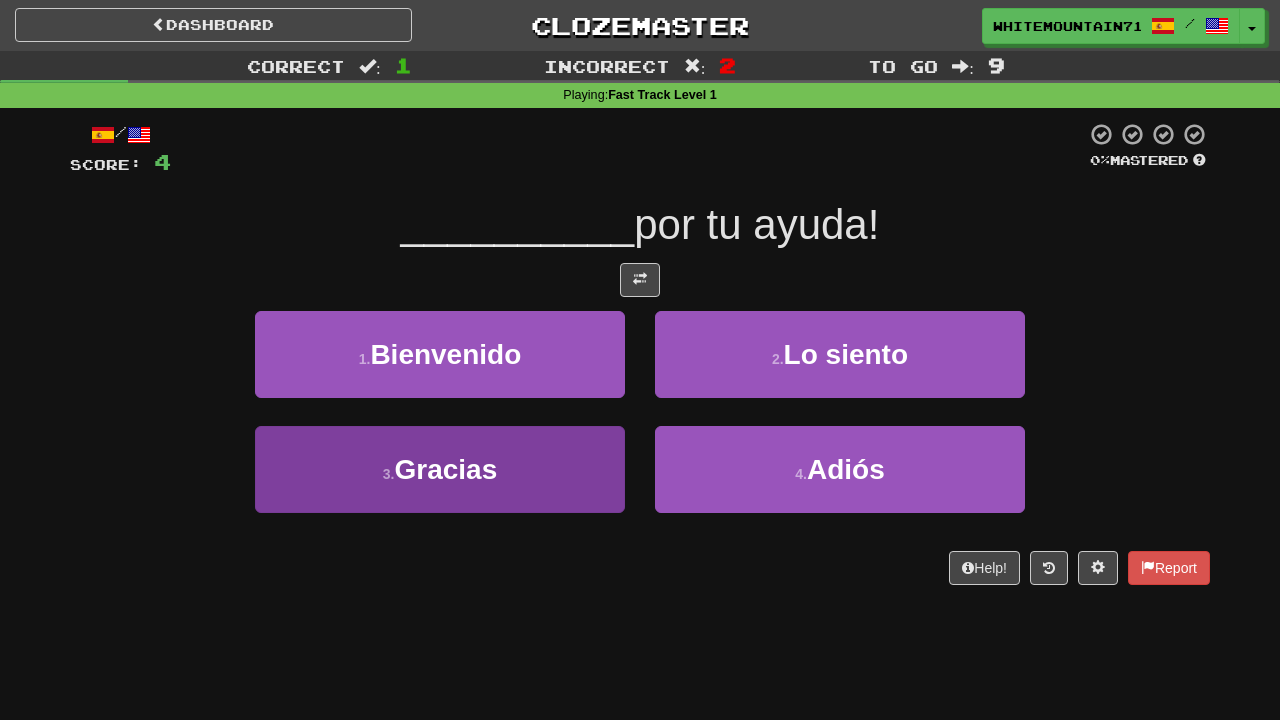 click on "3 .  Gracias" at bounding box center [440, 469] 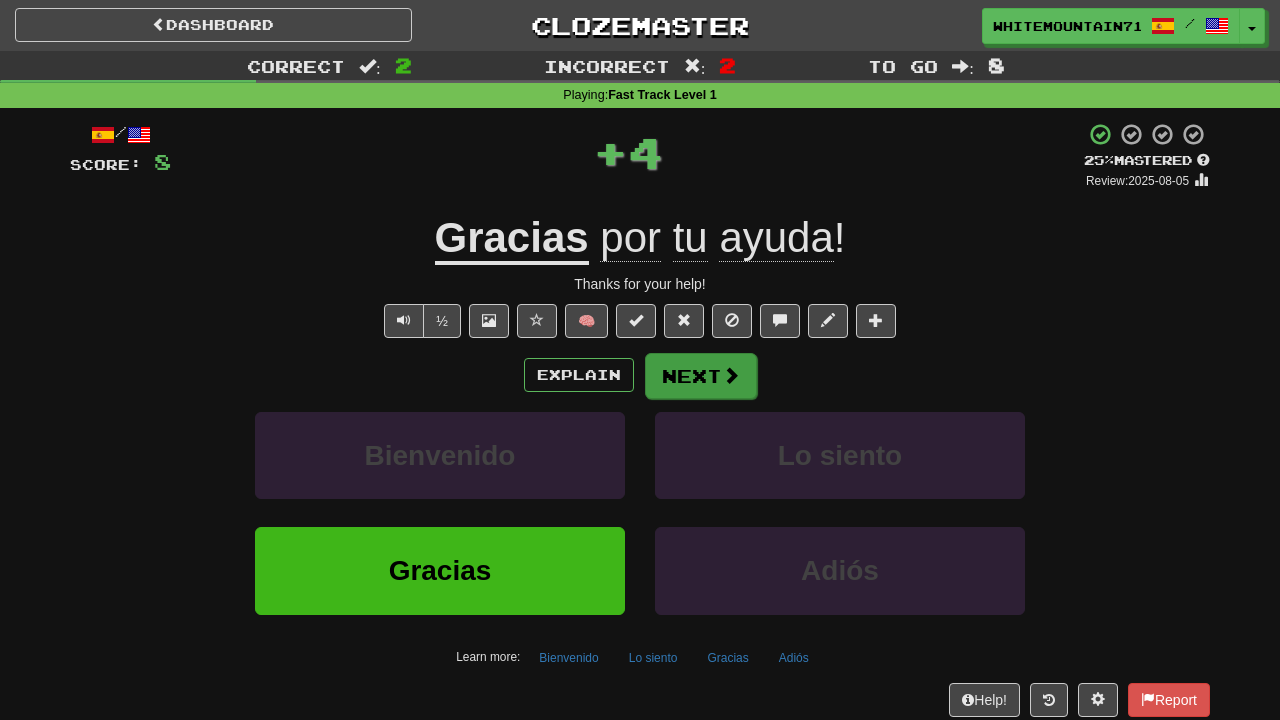 click on "Next" at bounding box center [701, 376] 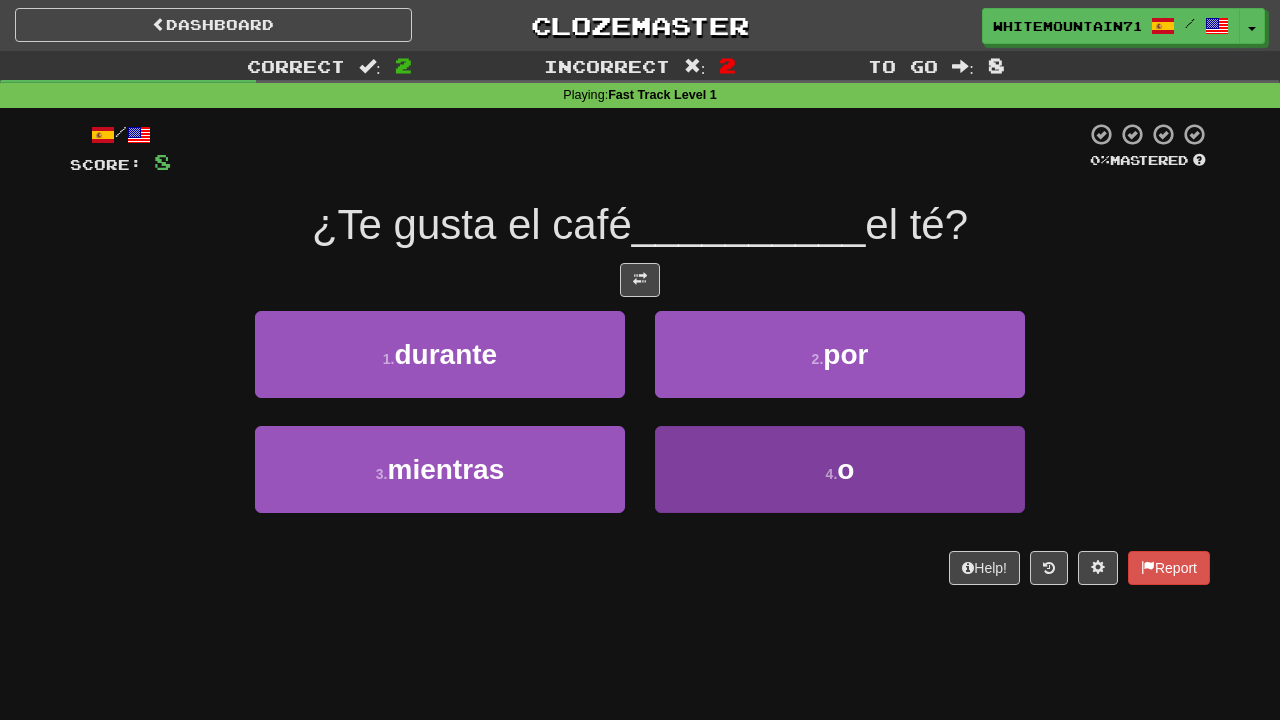 click on "4 .  o" at bounding box center [840, 469] 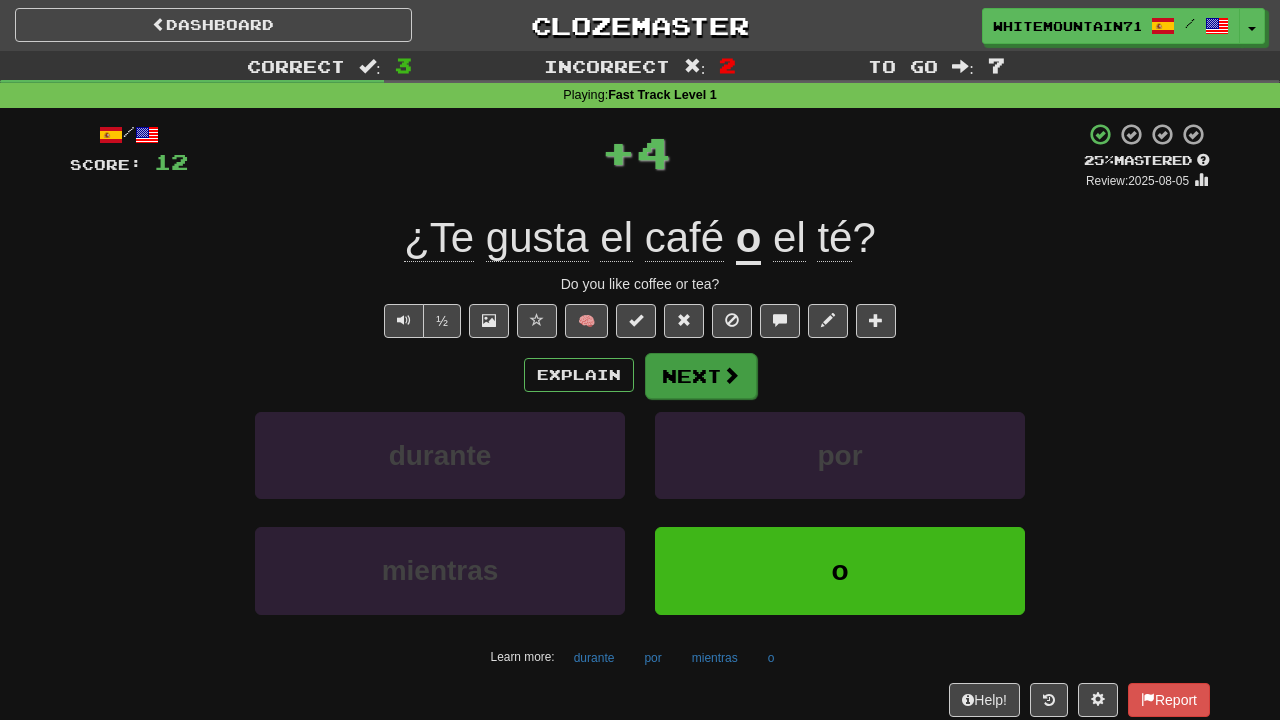 click at bounding box center [731, 375] 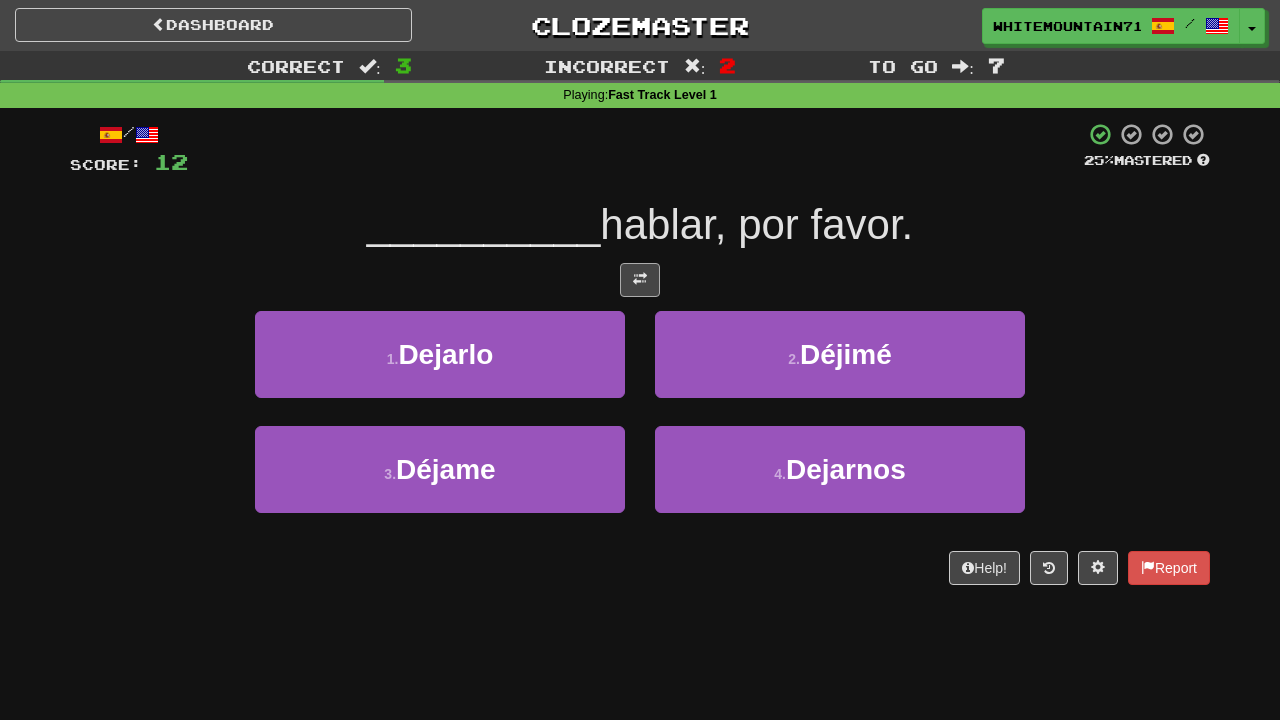 click at bounding box center (640, 279) 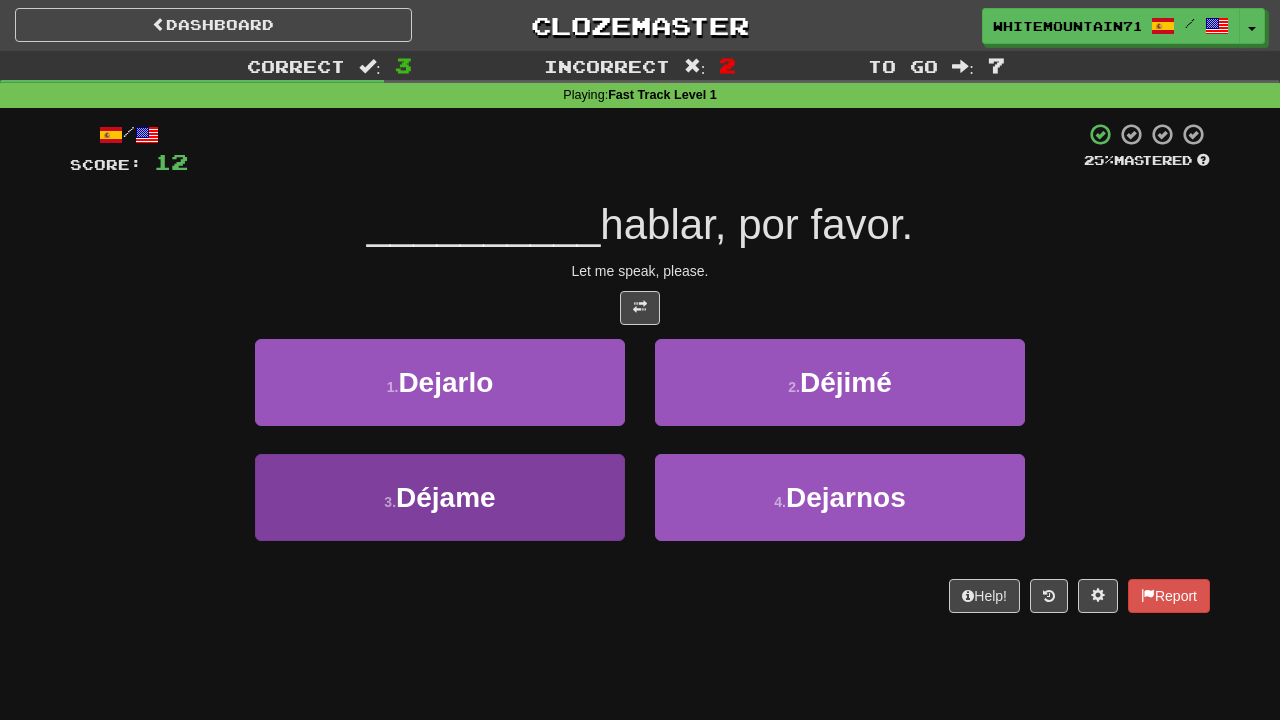click on "3 .  Déjame" at bounding box center [440, 497] 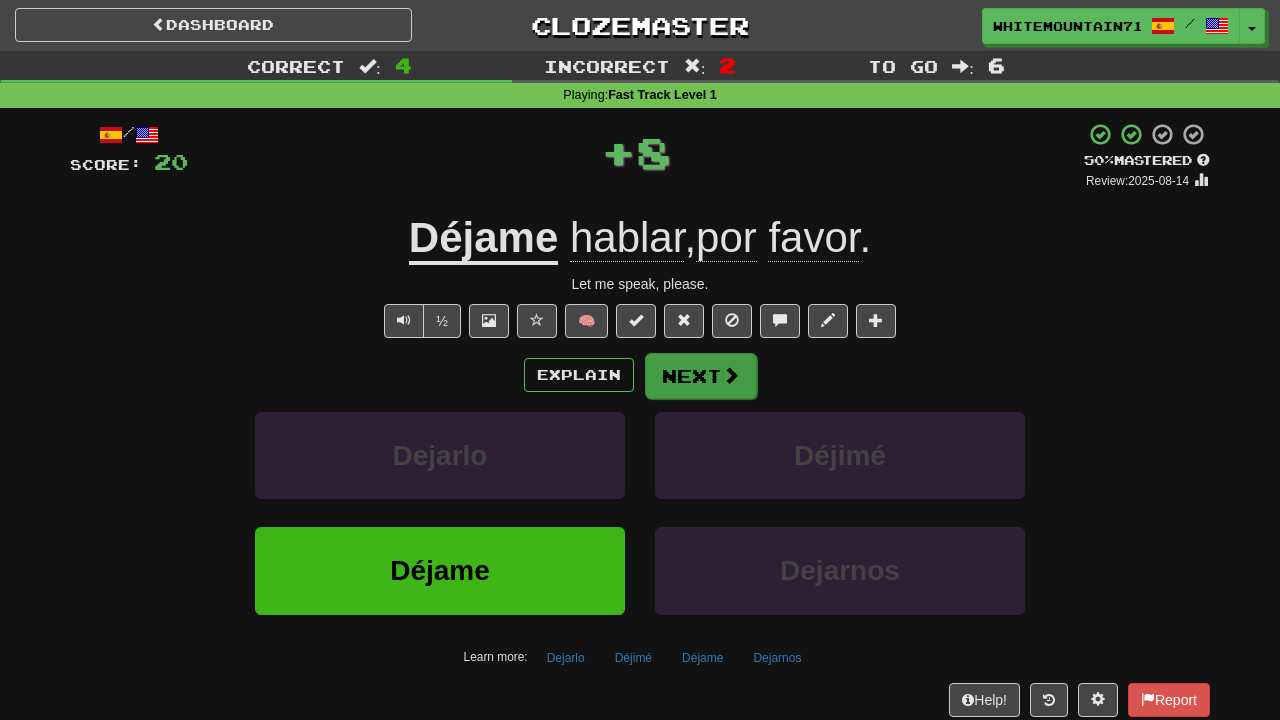 click on "Next" at bounding box center (701, 376) 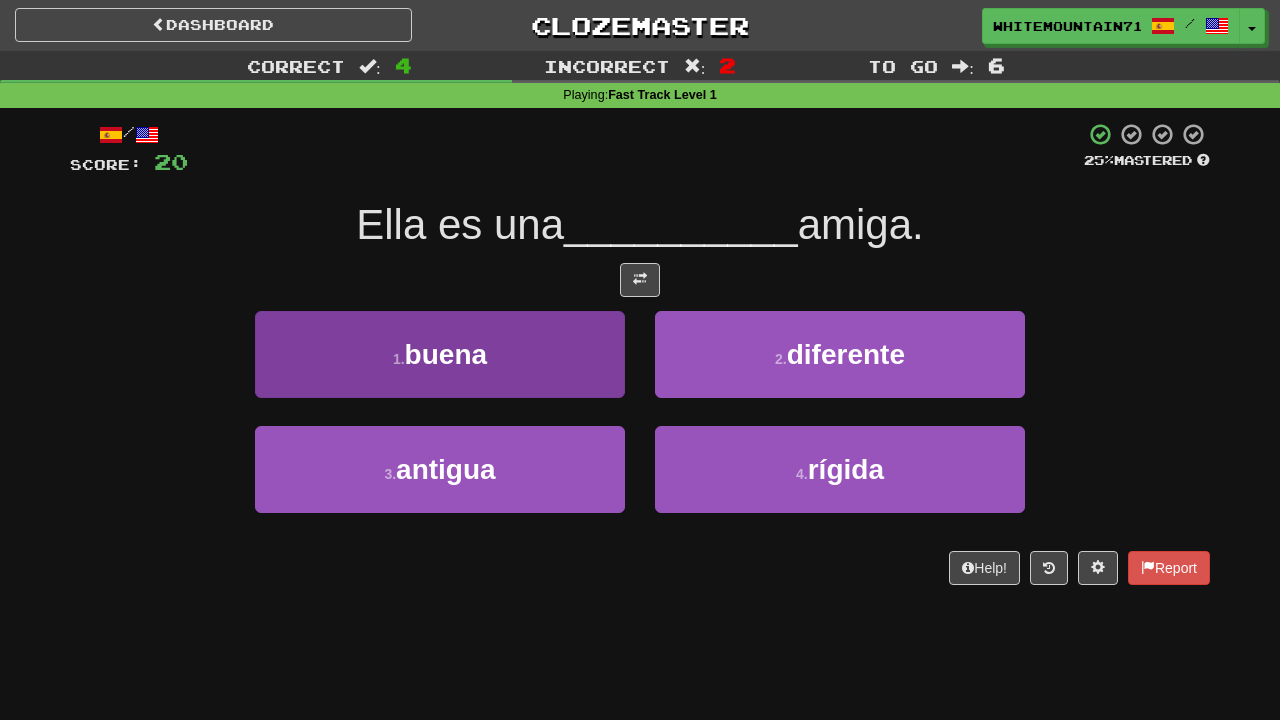 click on "1 .  buena" at bounding box center (440, 354) 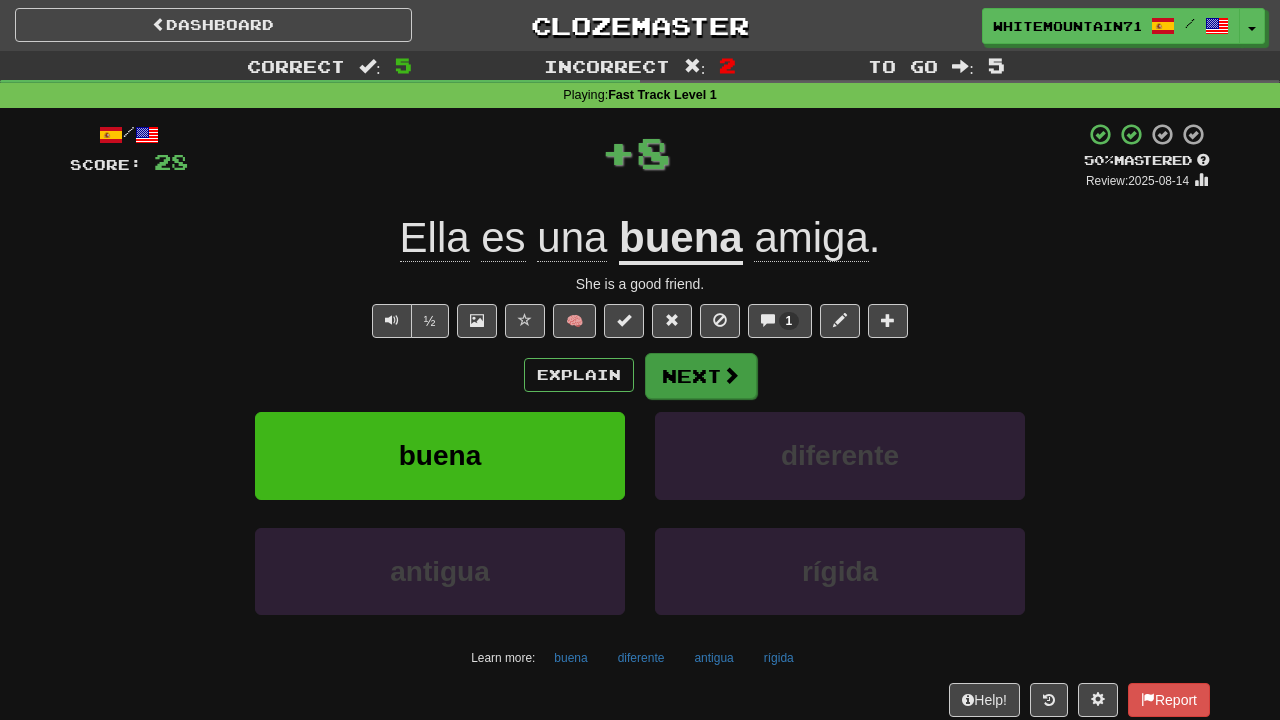 click on "Next" at bounding box center [701, 376] 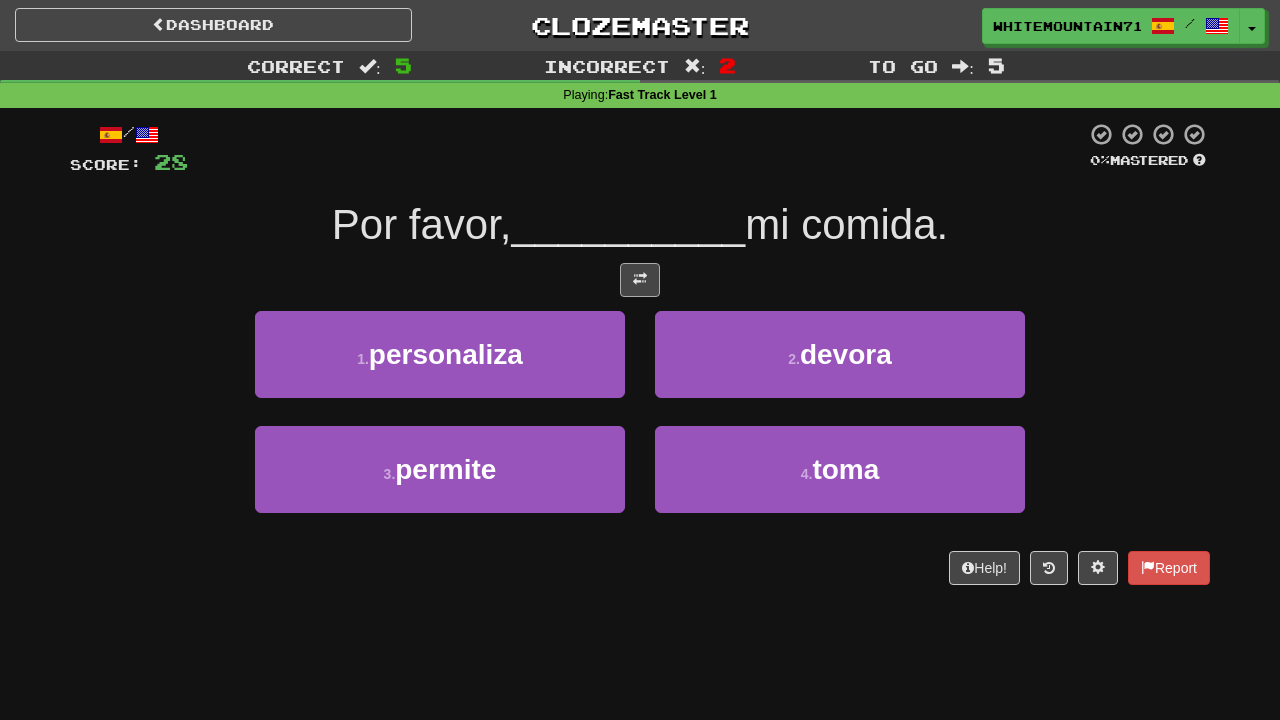 click at bounding box center [640, 280] 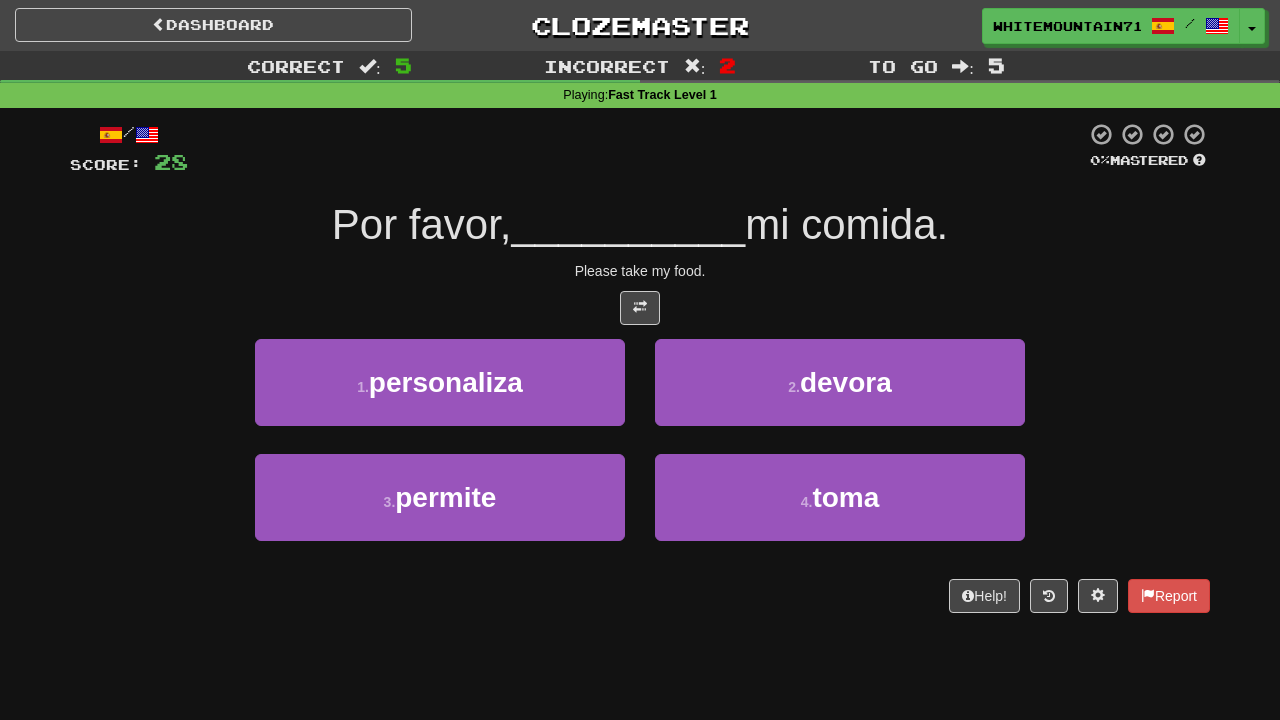 click on "4 .  toma" at bounding box center [840, 497] 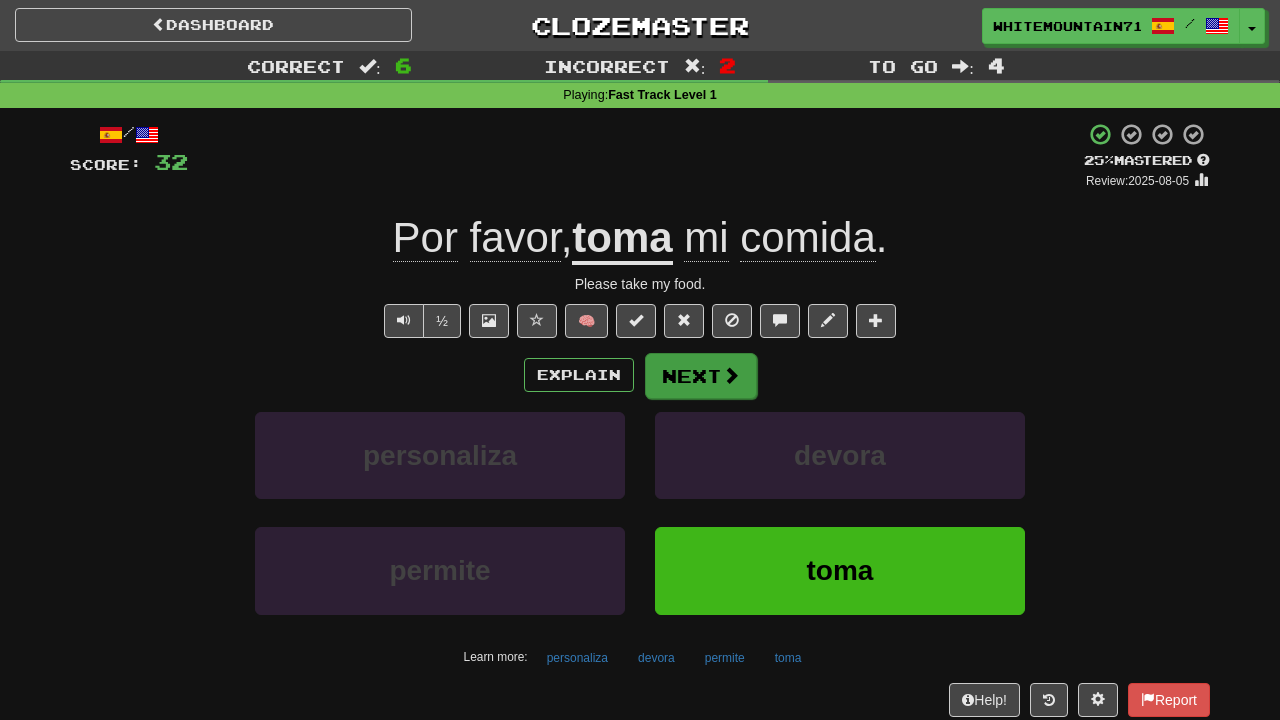 click on "Next" at bounding box center [701, 376] 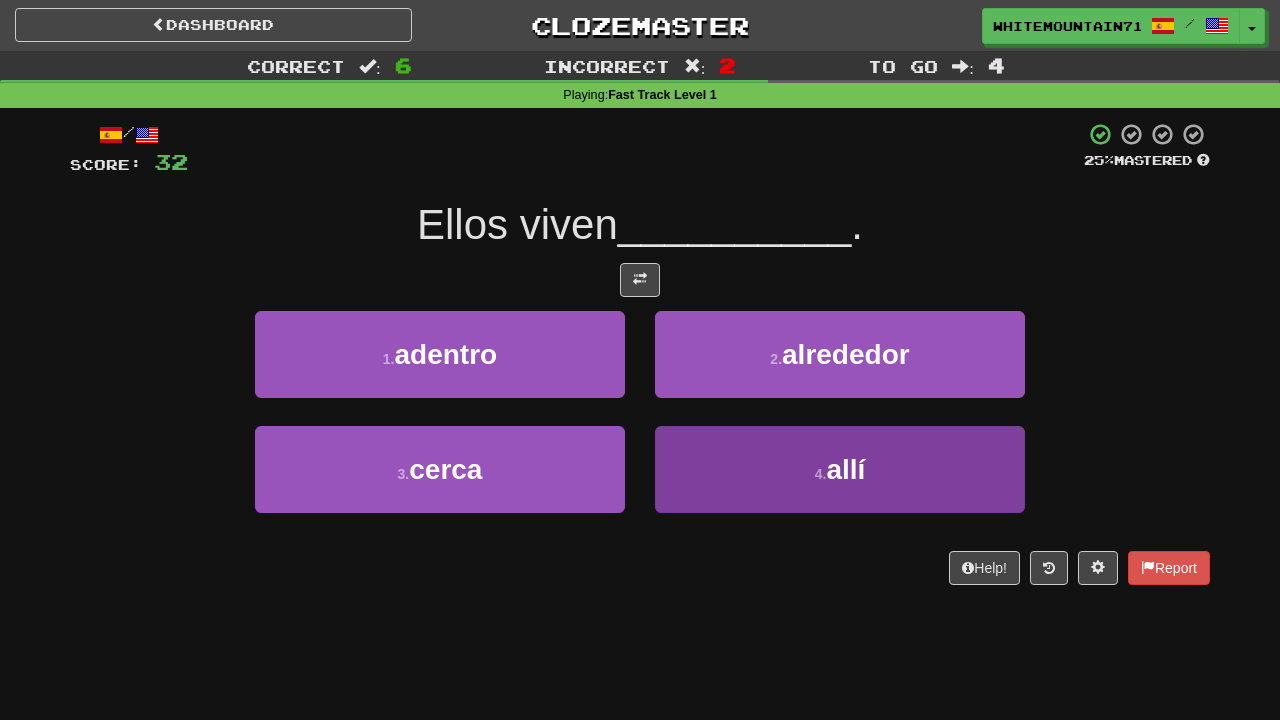 click on "4 .  allí" at bounding box center (840, 469) 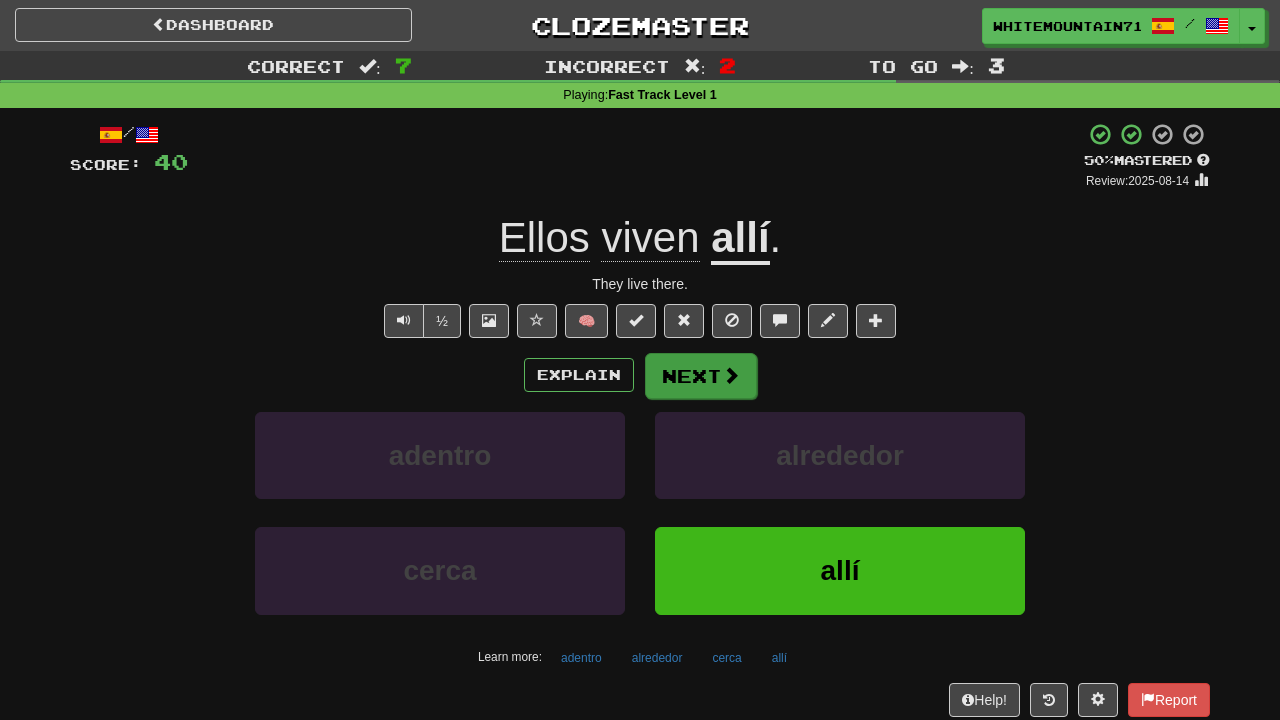 click on "Next" at bounding box center (701, 376) 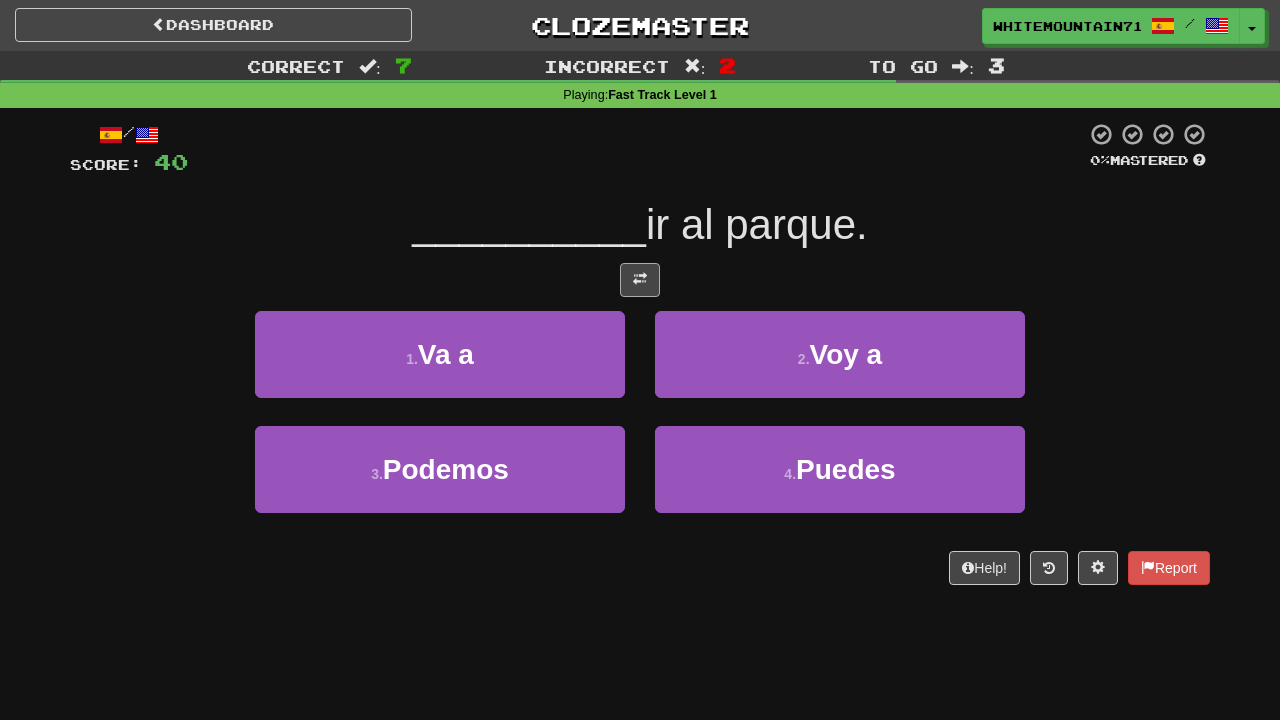 click at bounding box center [640, 280] 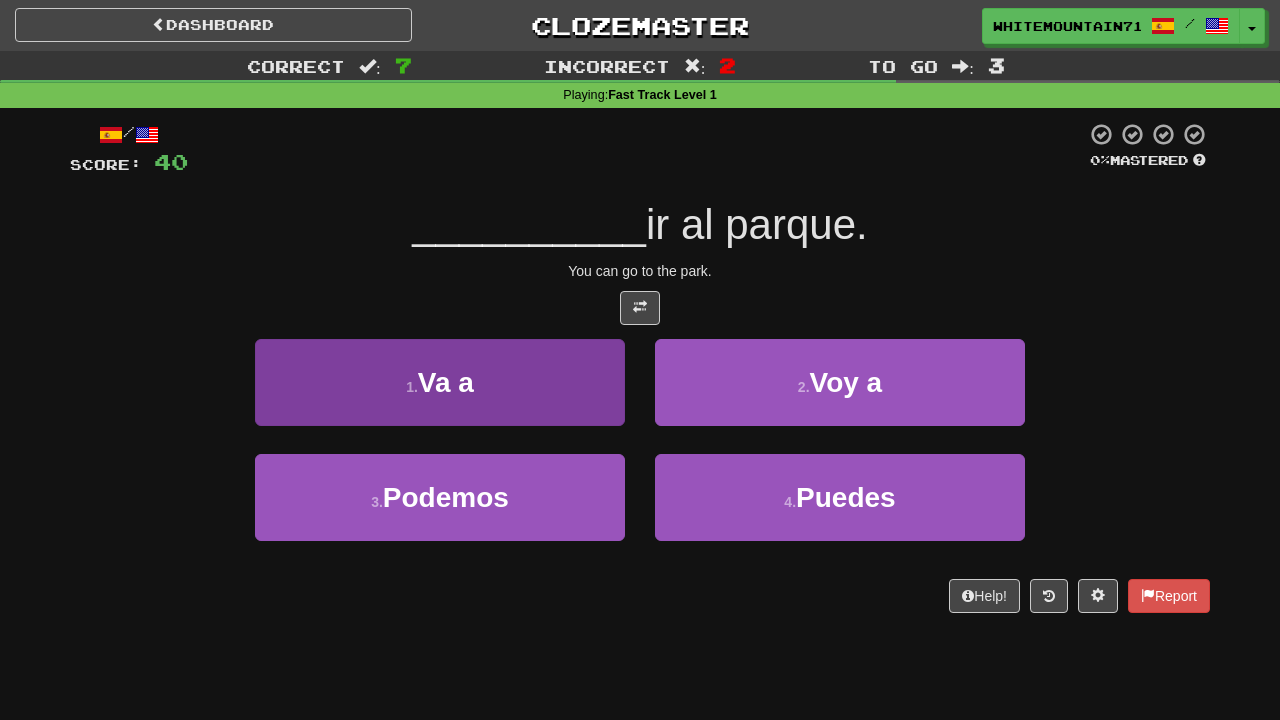 click on "1 .  Va a" at bounding box center (440, 382) 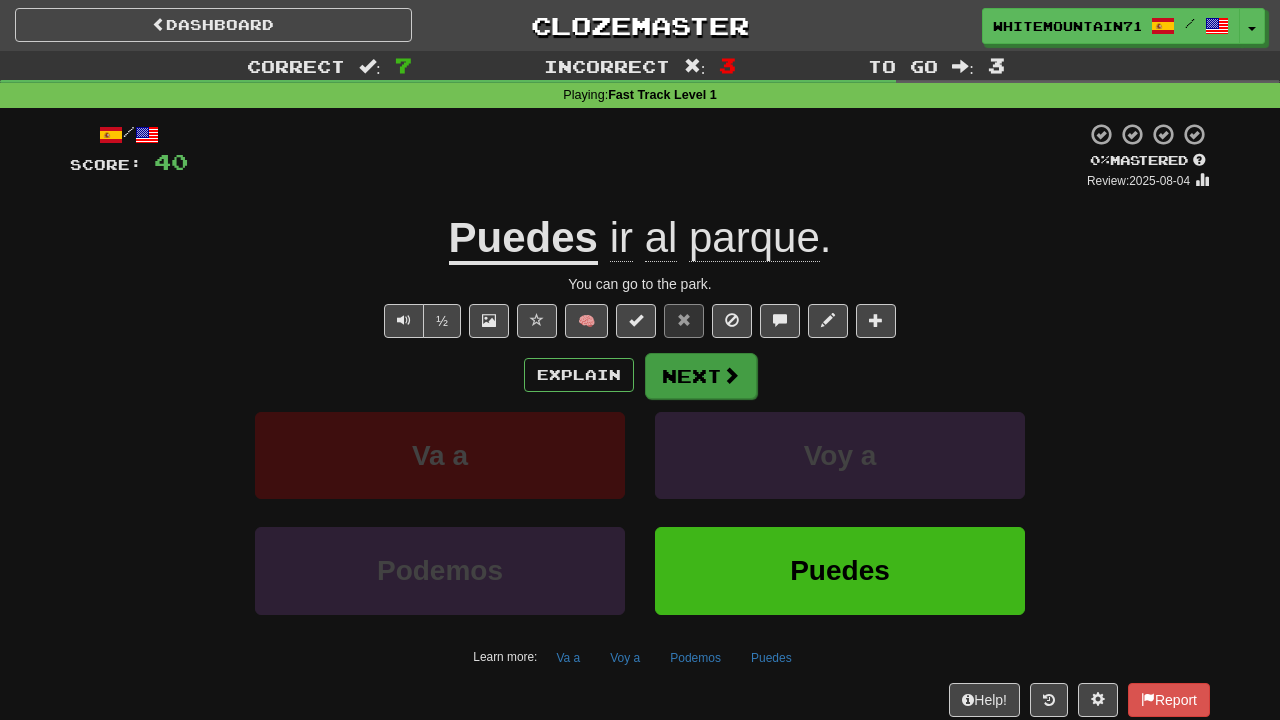 click on "Next" at bounding box center [701, 376] 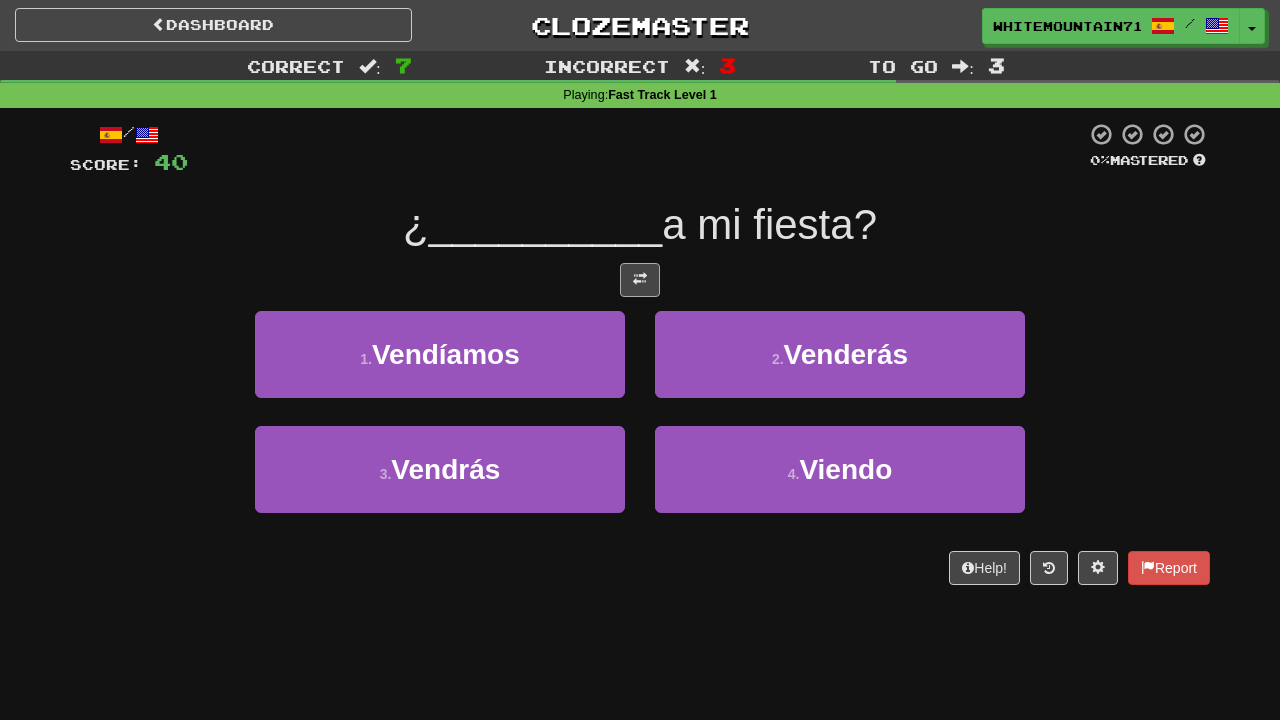 click at bounding box center (640, 280) 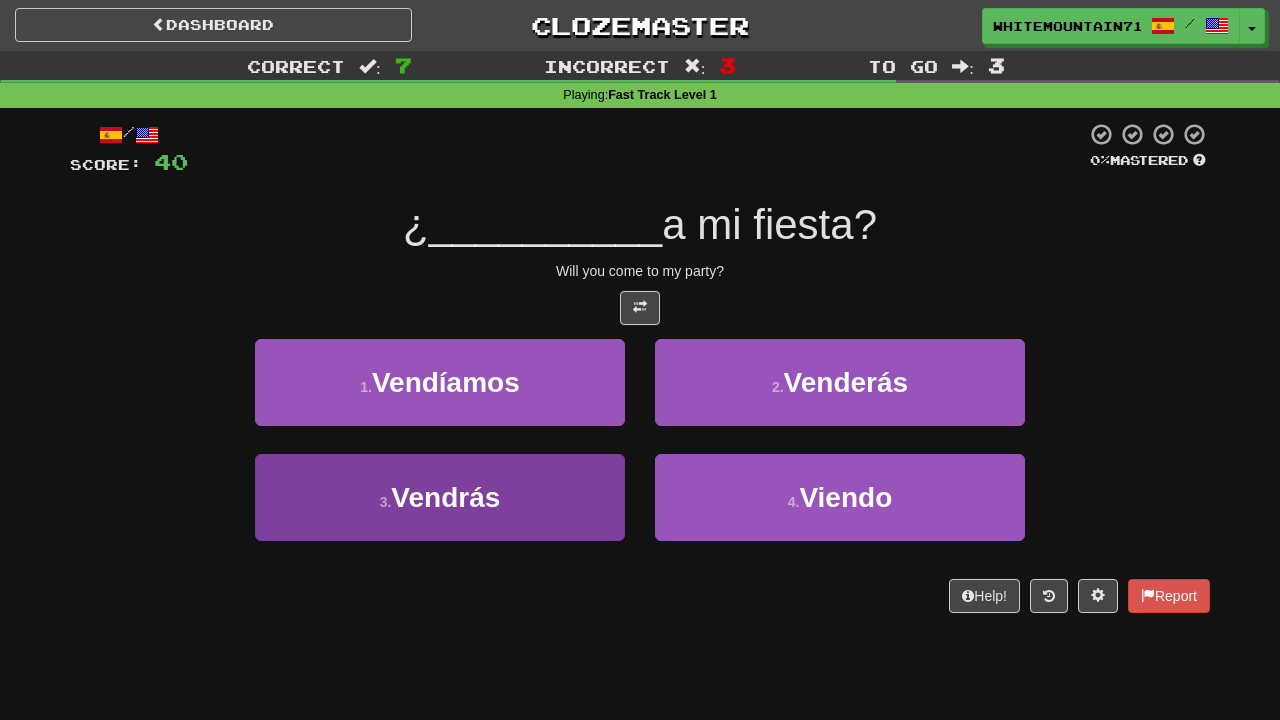 click on "3 .  Vendrás" at bounding box center [440, 497] 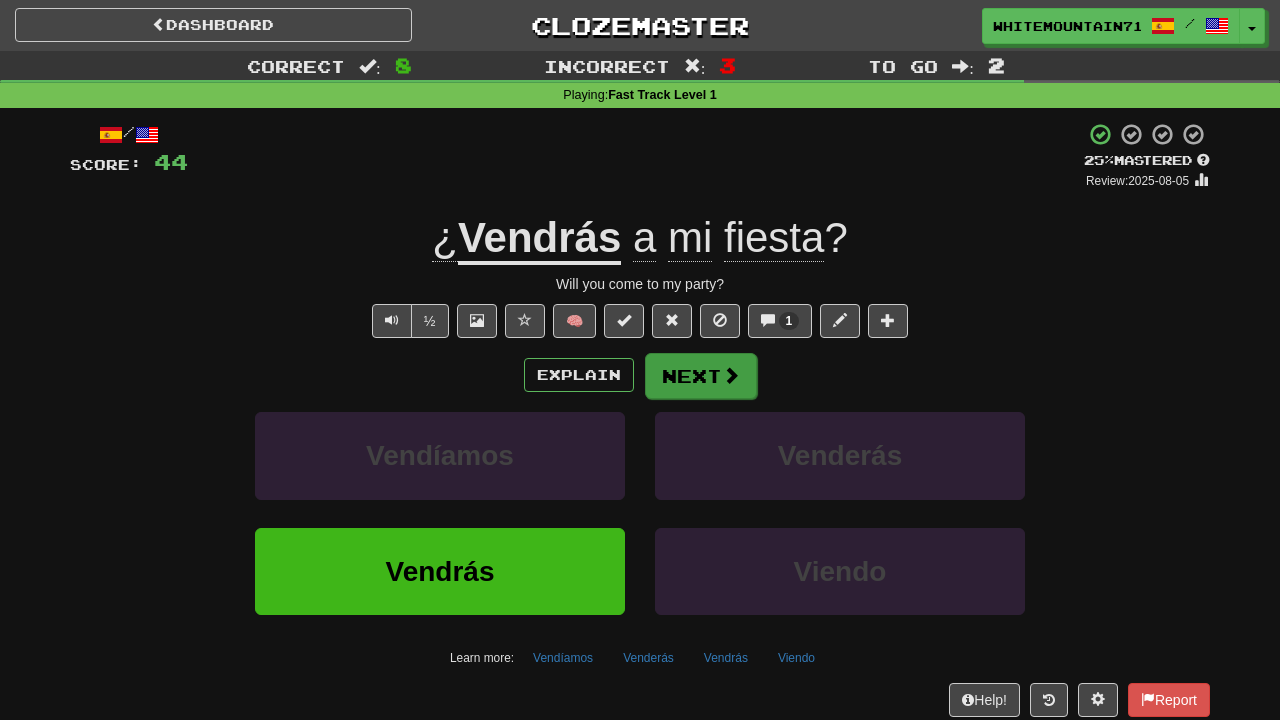 click on "Next" at bounding box center [701, 376] 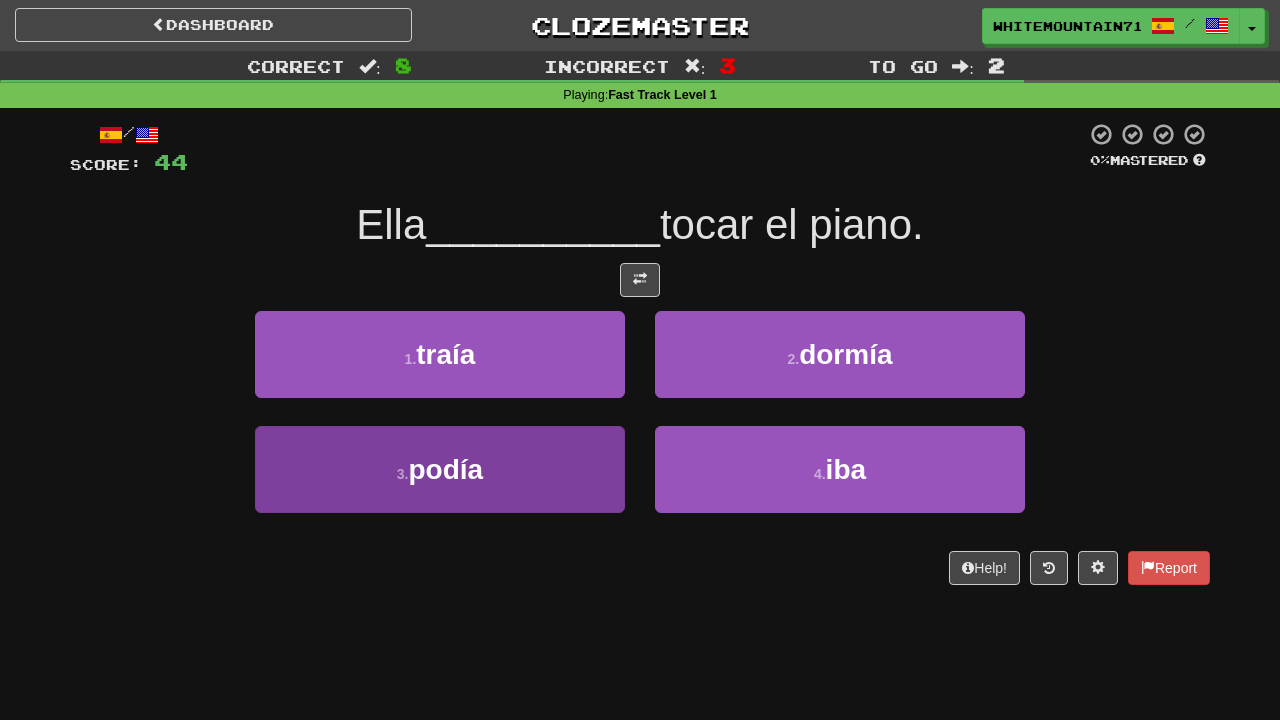 click on "3 .  podía" at bounding box center [440, 469] 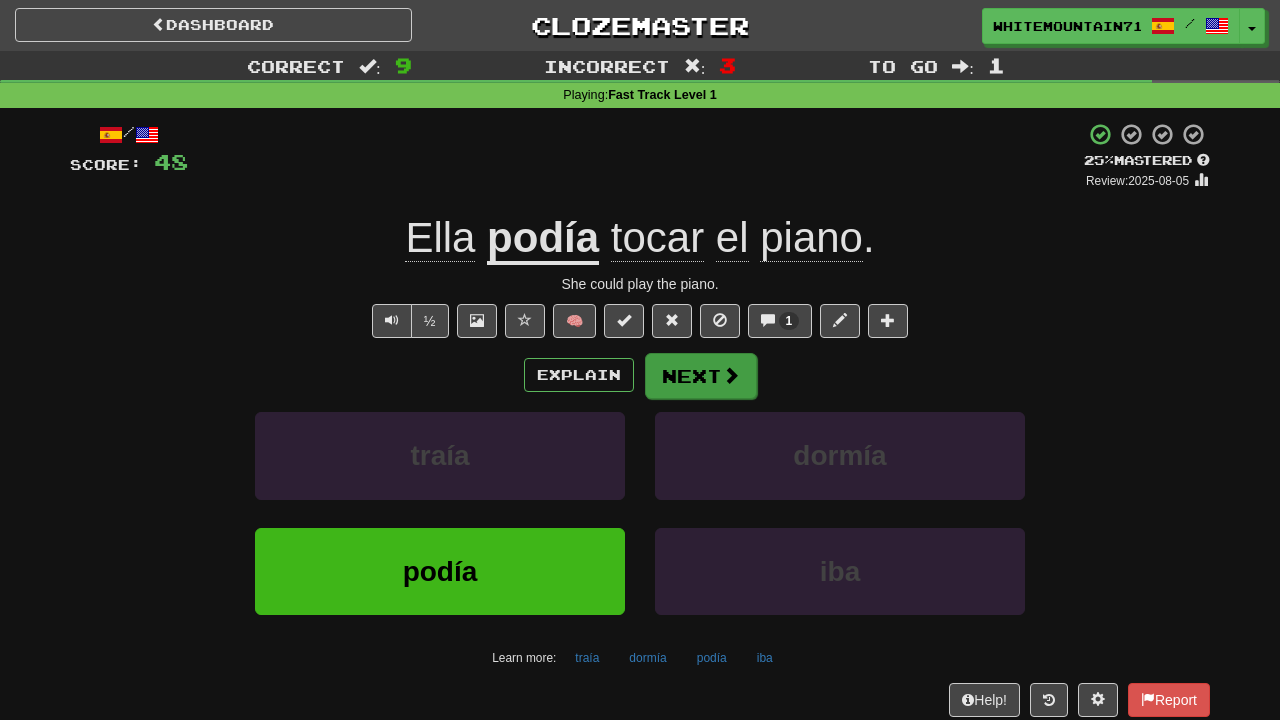 click at bounding box center [731, 375] 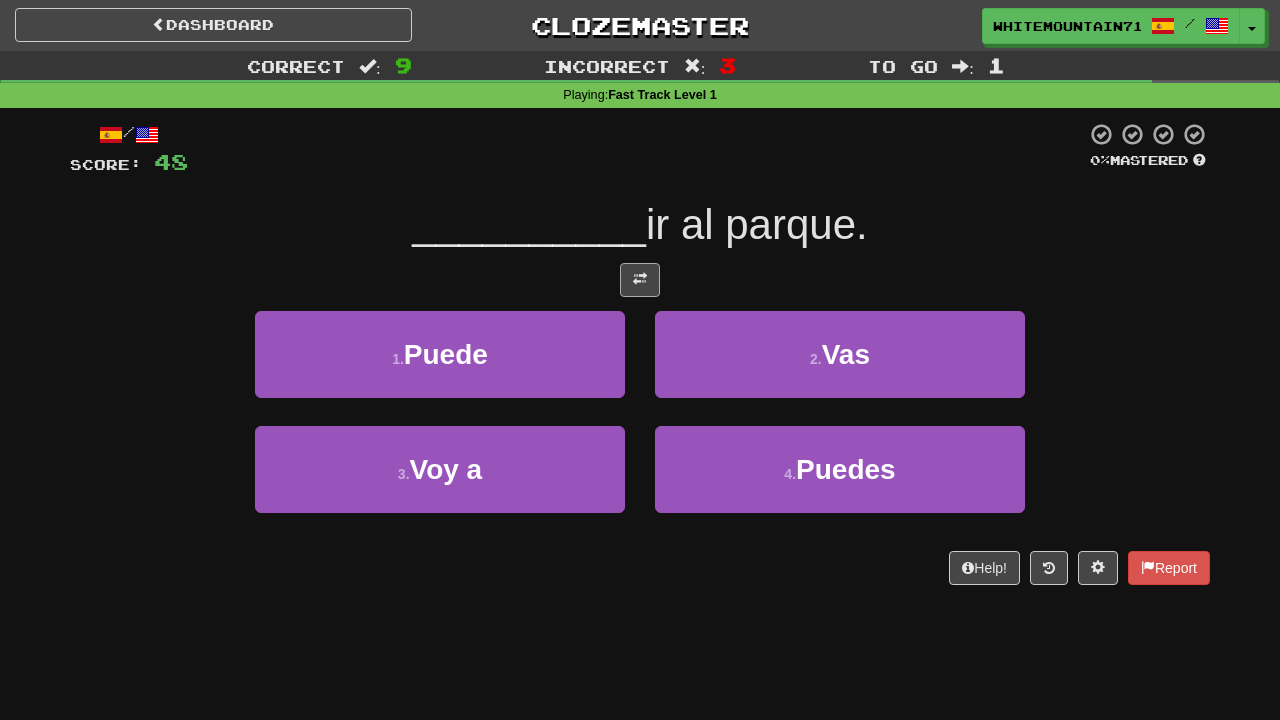 click at bounding box center (640, 279) 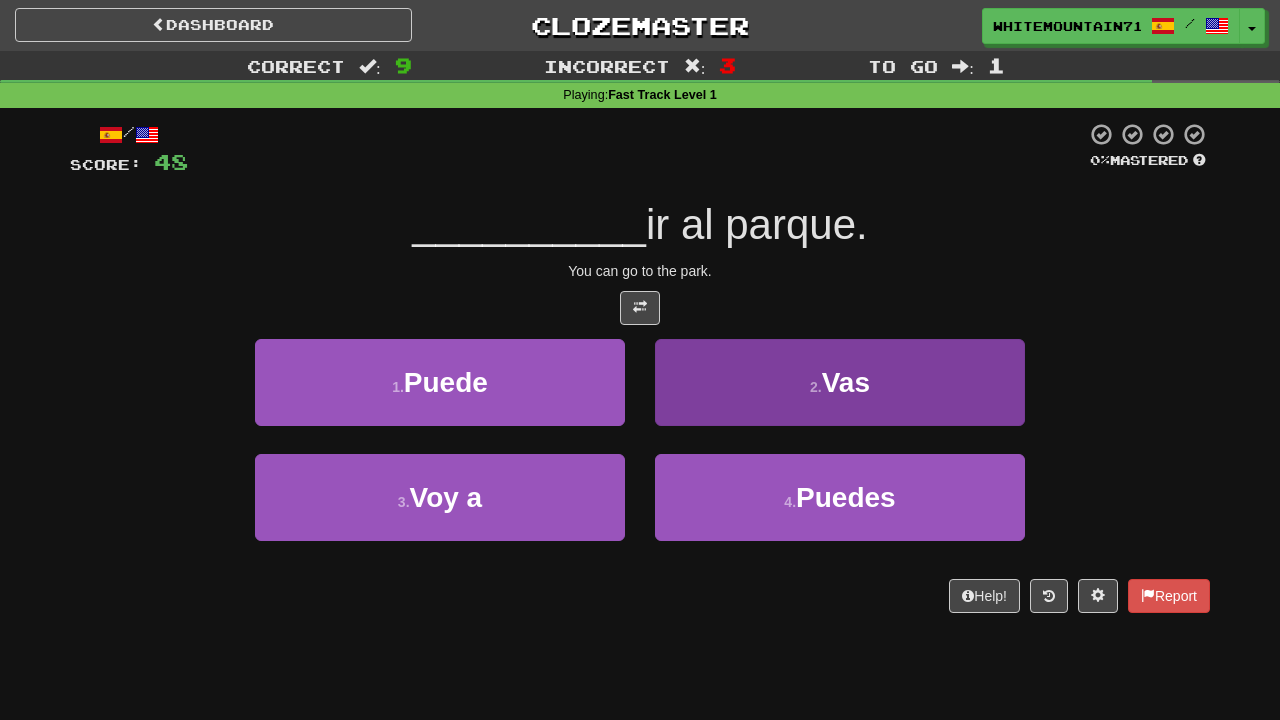 click on "2 .  Vas" at bounding box center [840, 382] 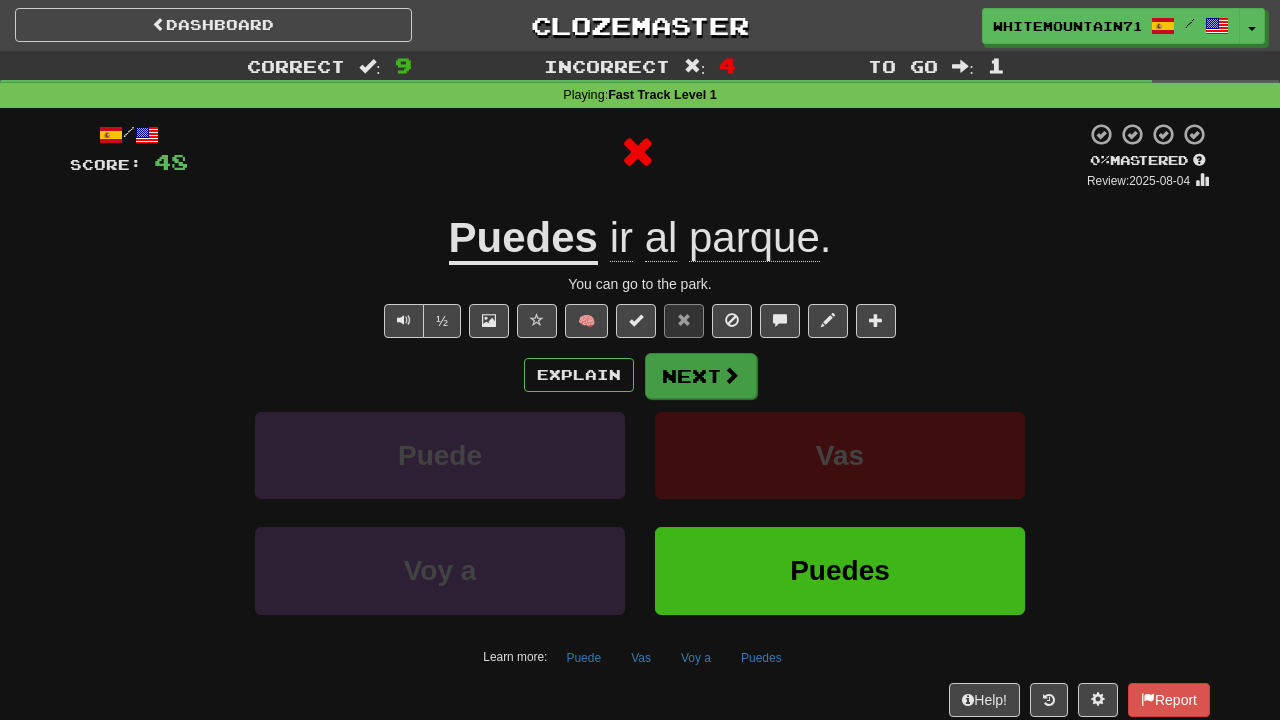 click on "Next" at bounding box center (701, 376) 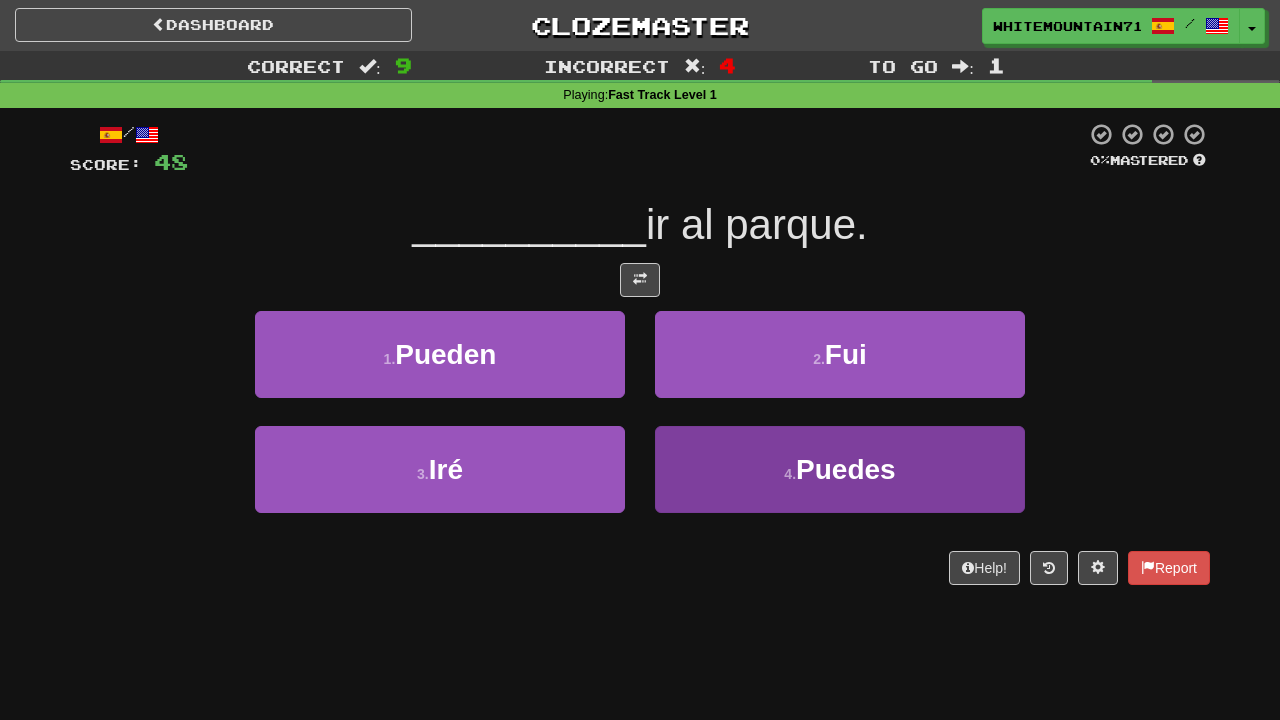 click on "4 .  Puedes" at bounding box center [840, 469] 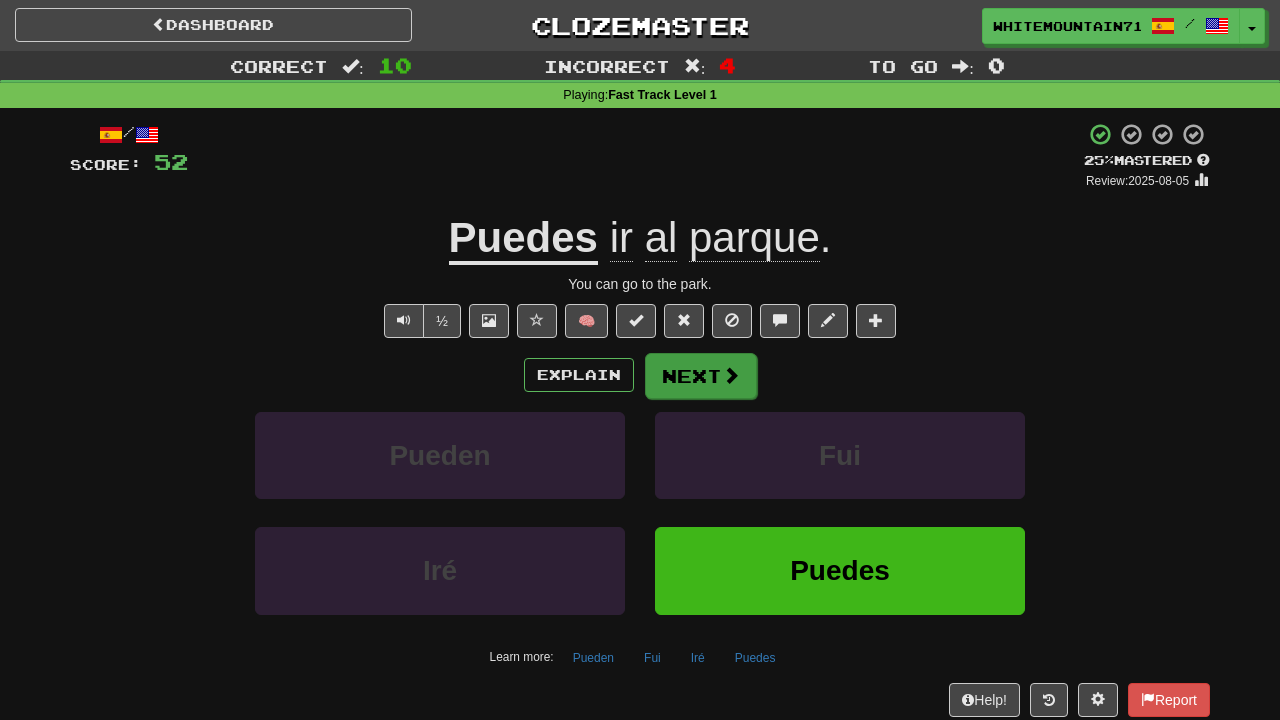 click on "Next" at bounding box center [701, 376] 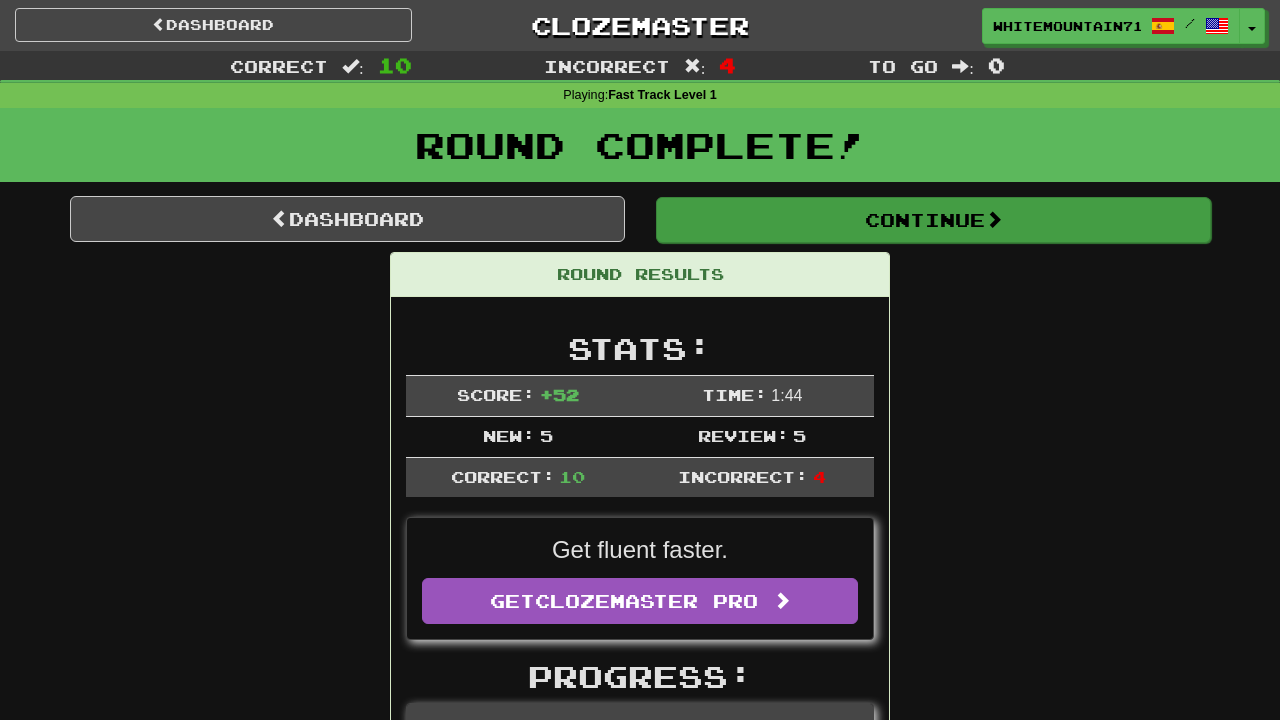 click on "Continue" at bounding box center (933, 220) 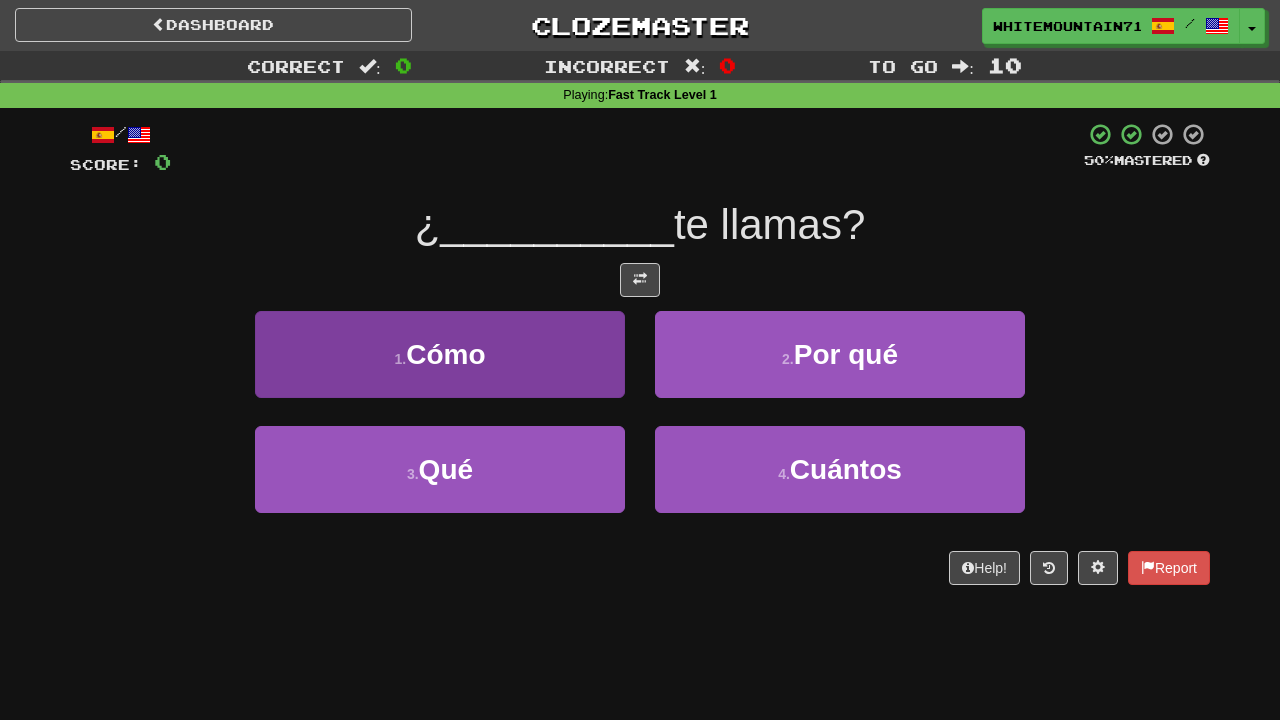 click on "1 .  Cómo" at bounding box center [440, 354] 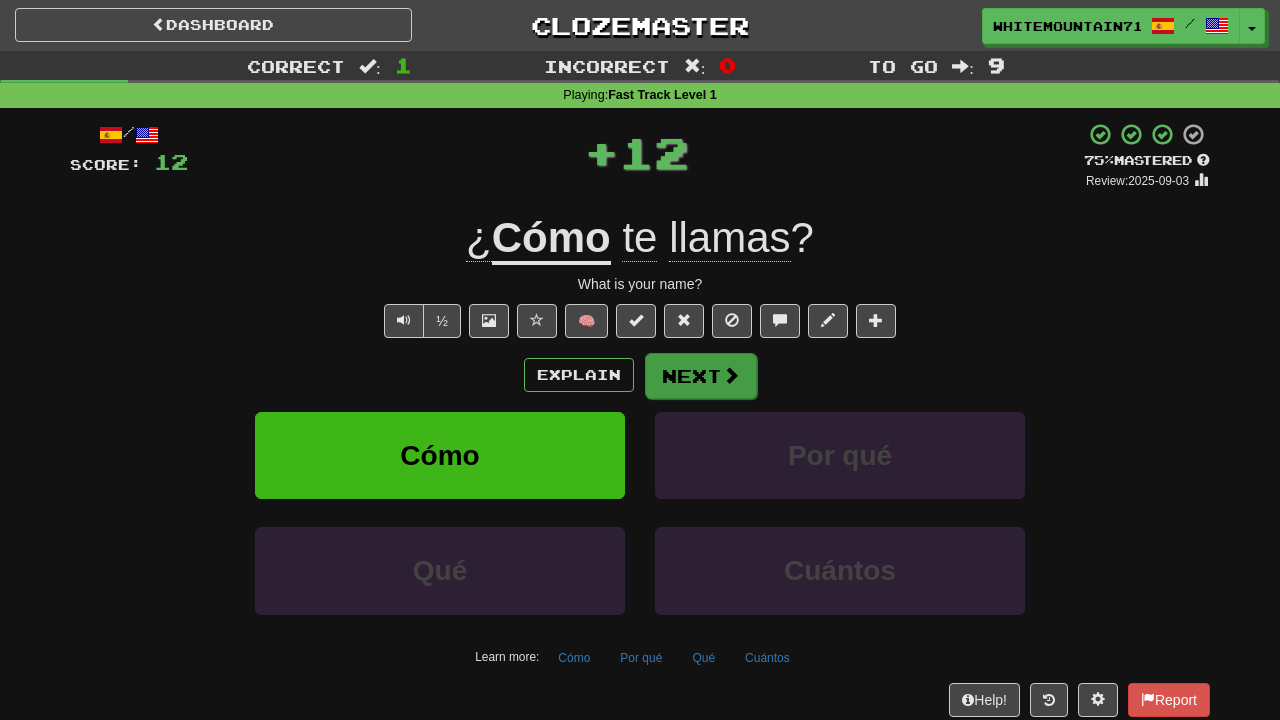 click on "Next" at bounding box center [701, 376] 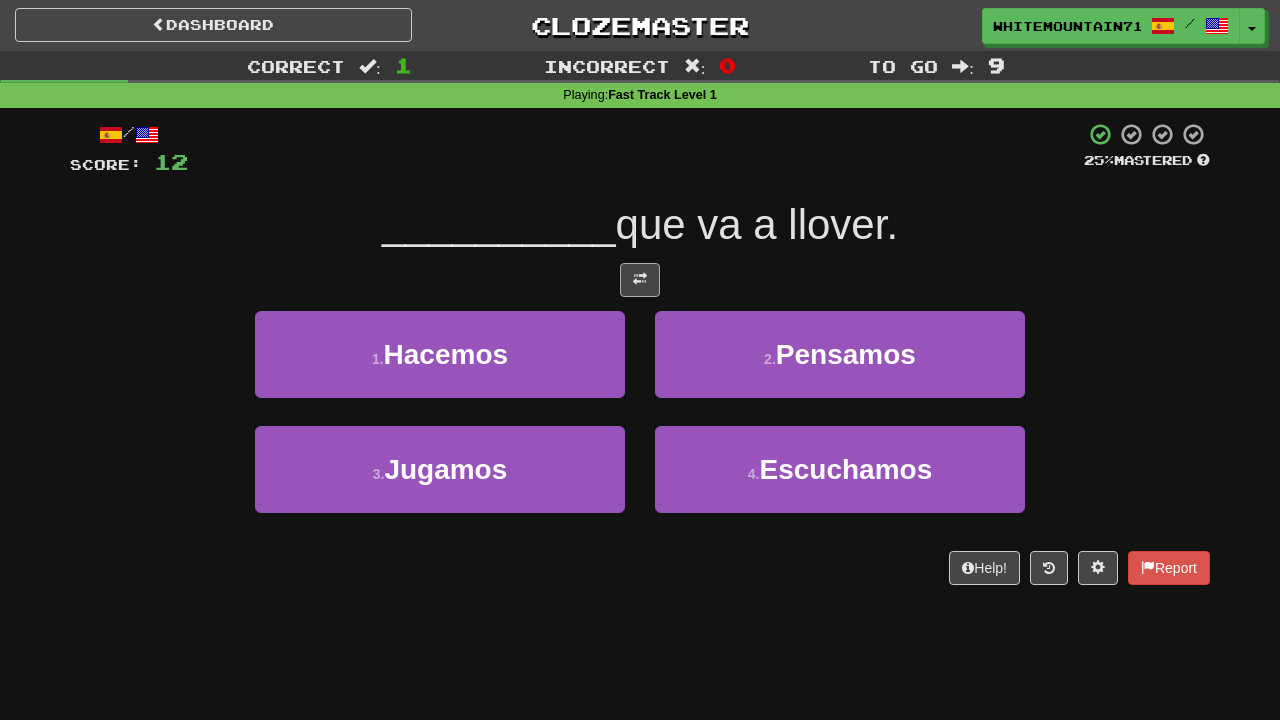 click at bounding box center (640, 280) 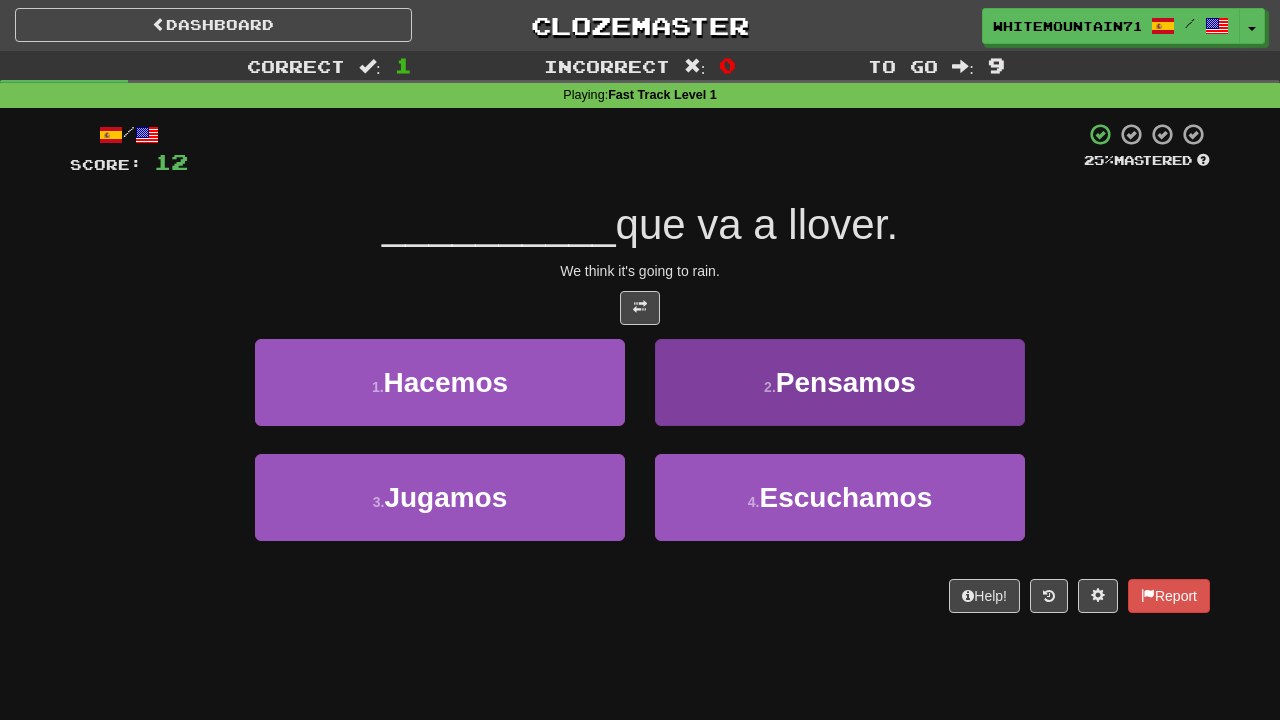 click on "2 .  Pensamos" at bounding box center [840, 382] 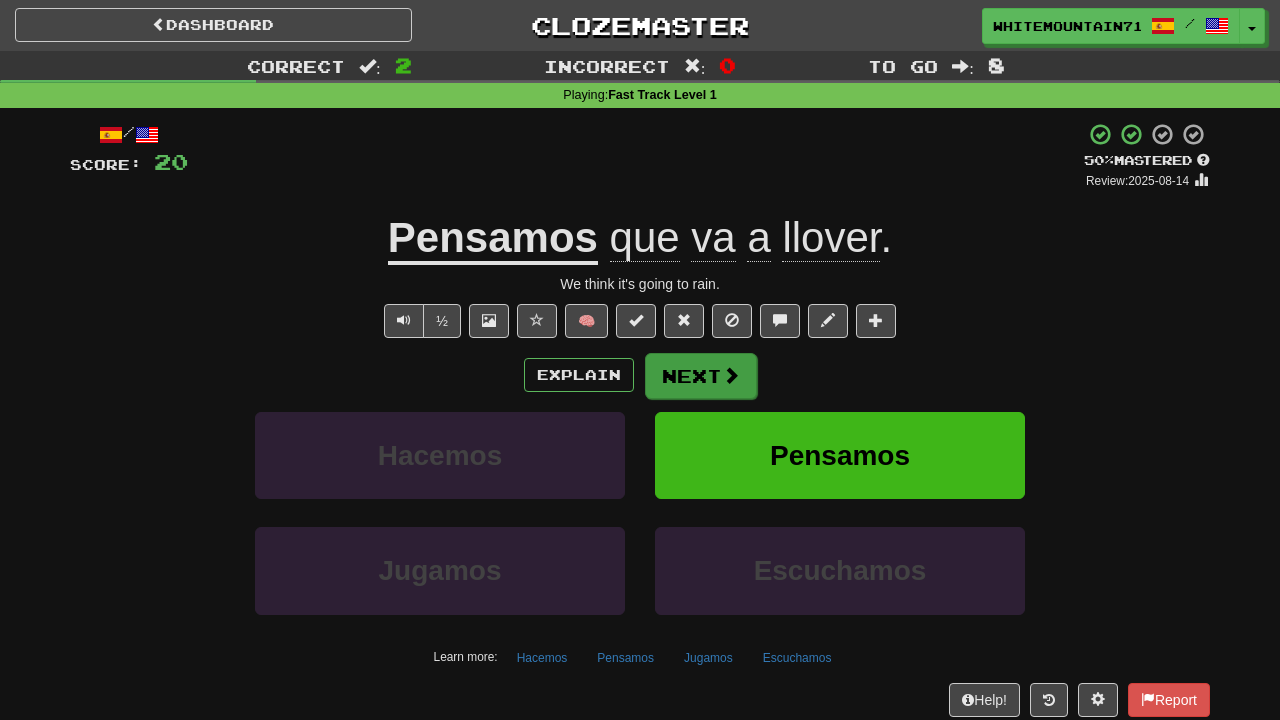 click on "Next" at bounding box center [701, 376] 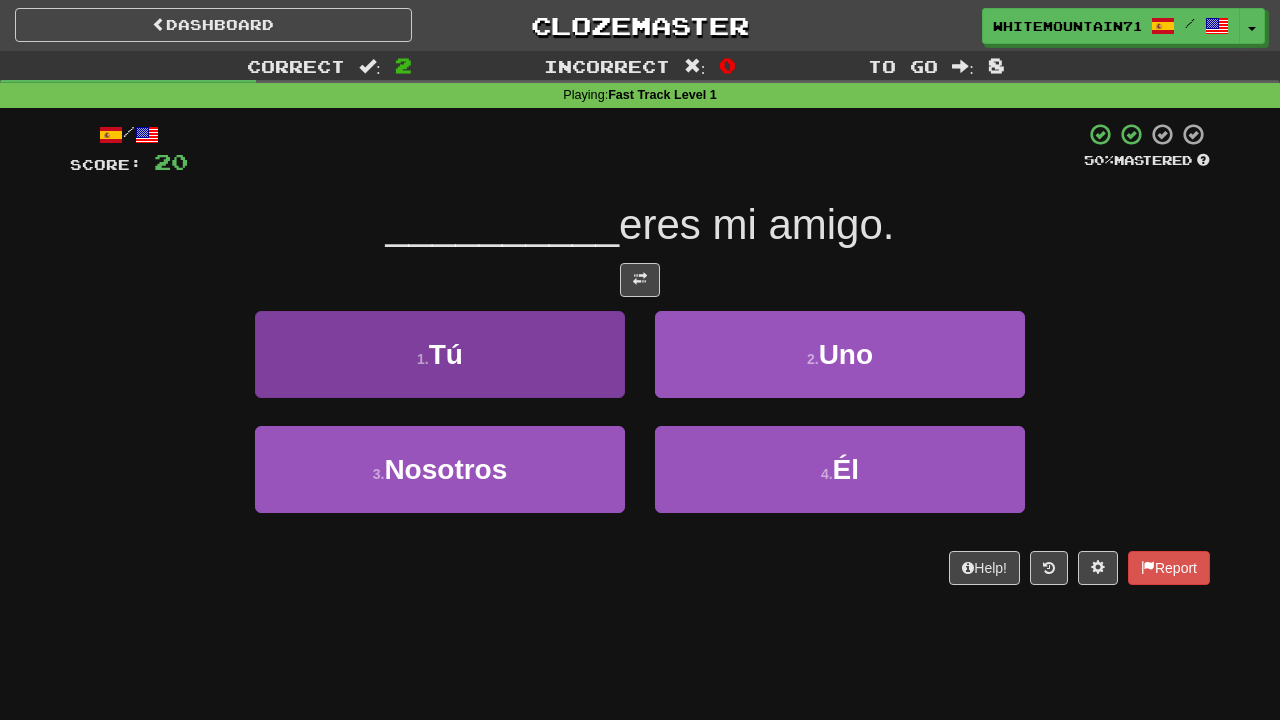click on "1 .  Tú" at bounding box center [440, 354] 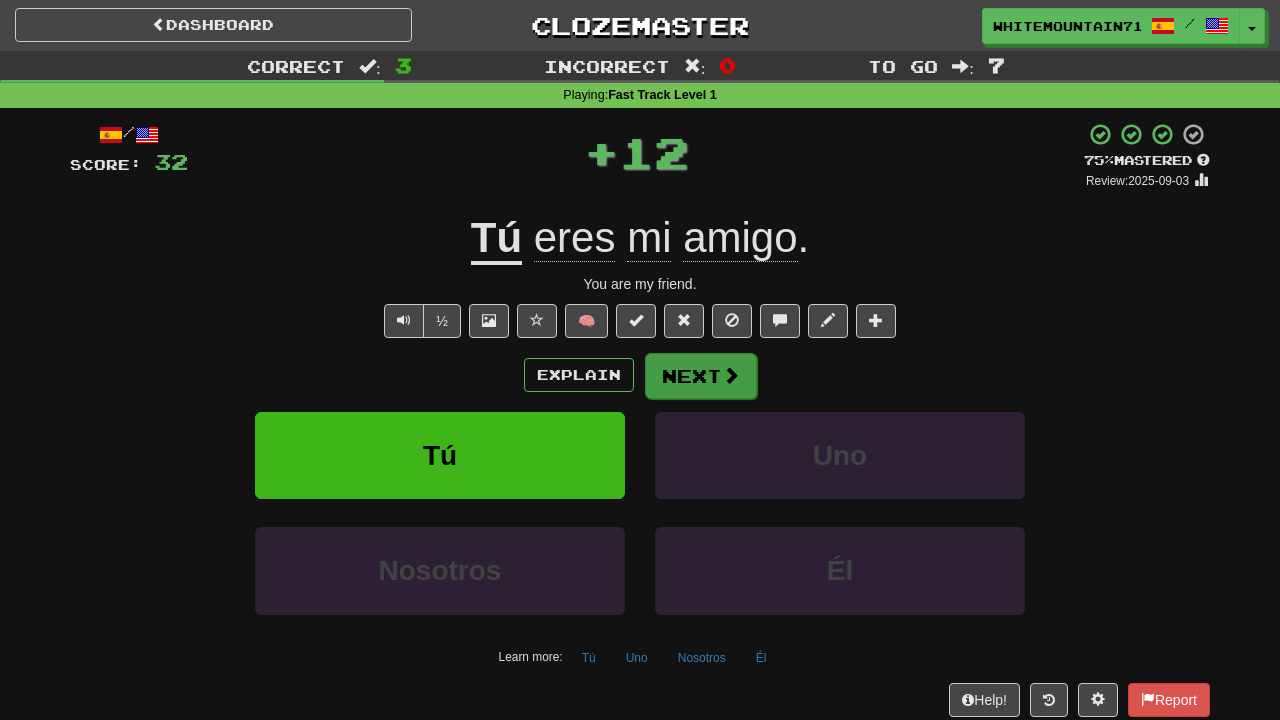 click on "Next" at bounding box center (701, 376) 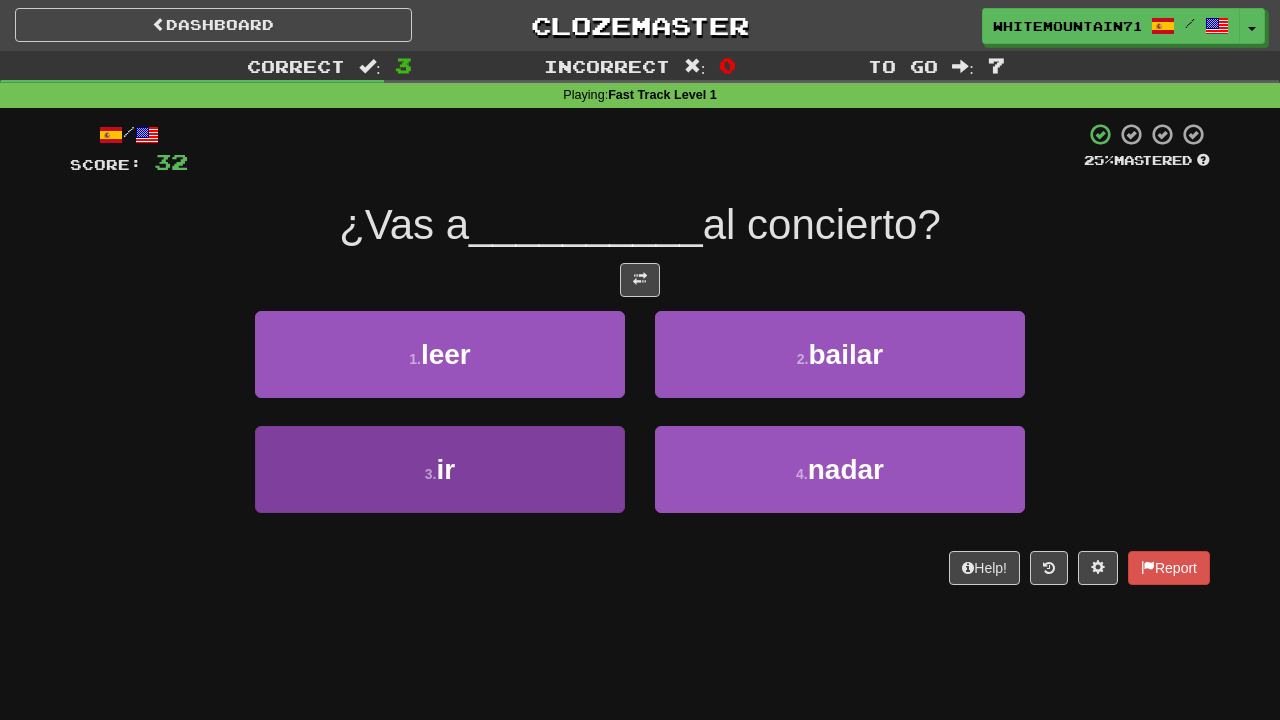 click on "3 .  ir" at bounding box center (440, 469) 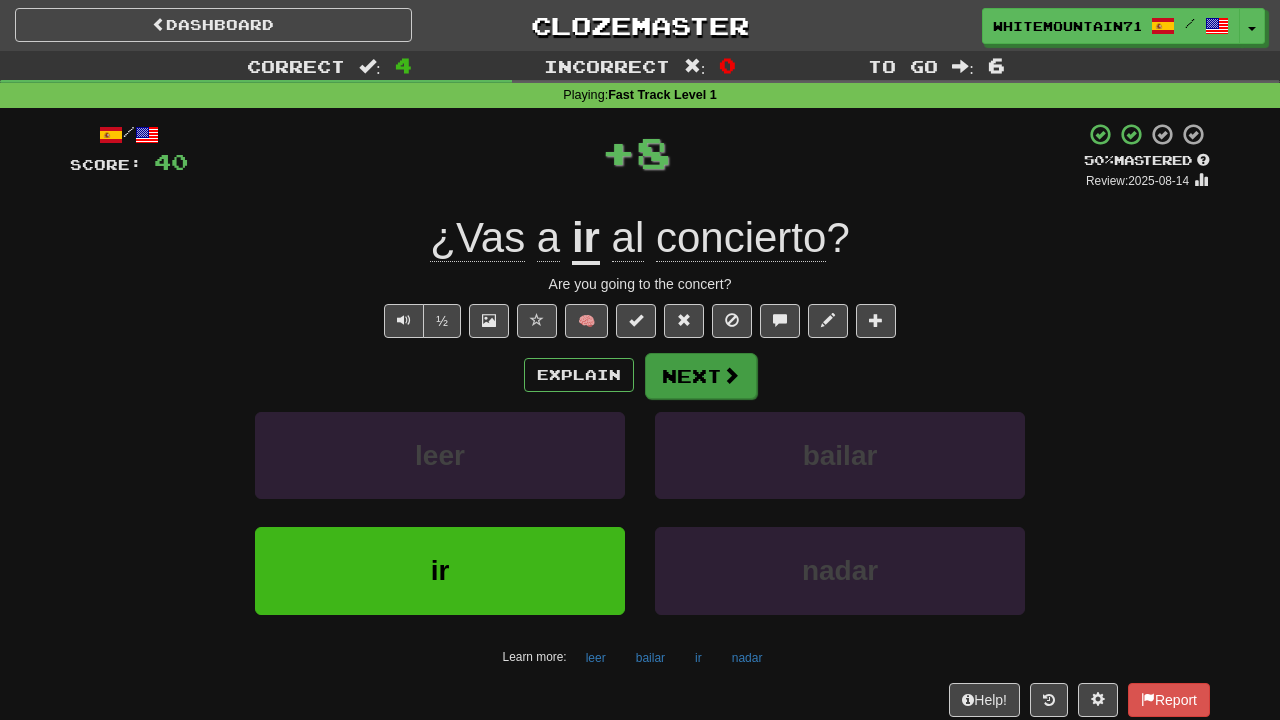 click at bounding box center (731, 375) 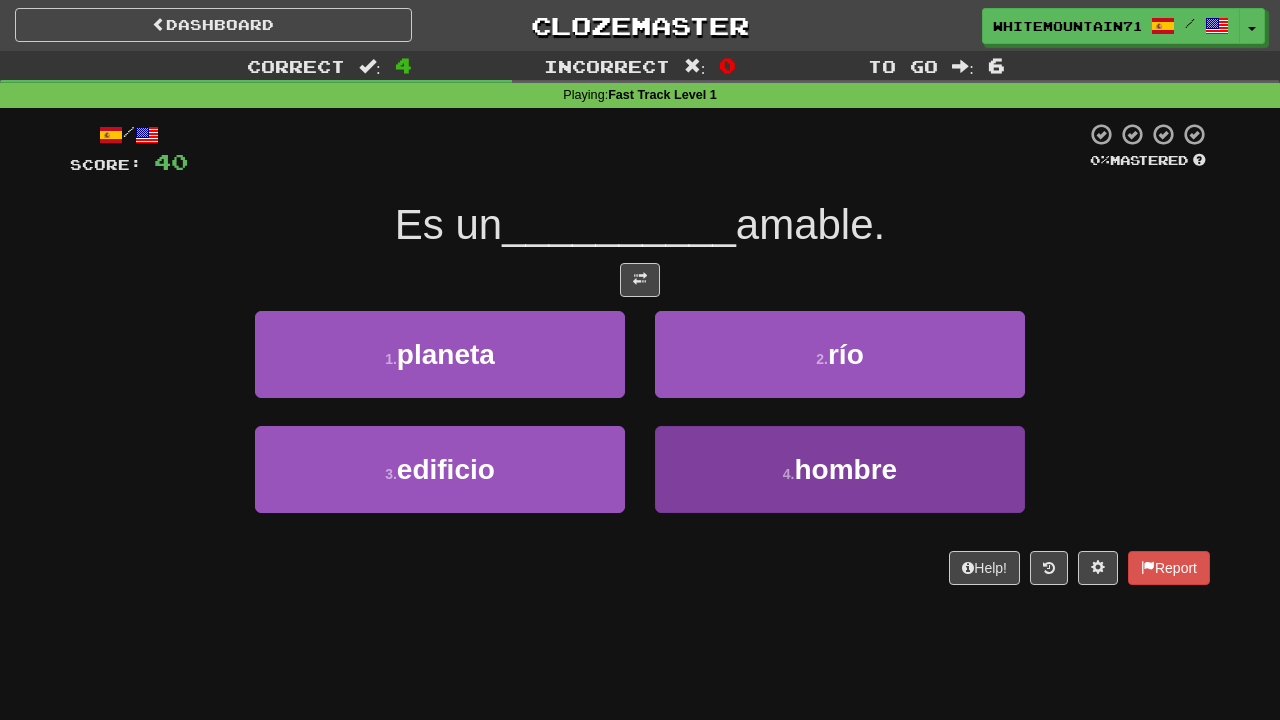 click on "4 .  hombre" at bounding box center [840, 469] 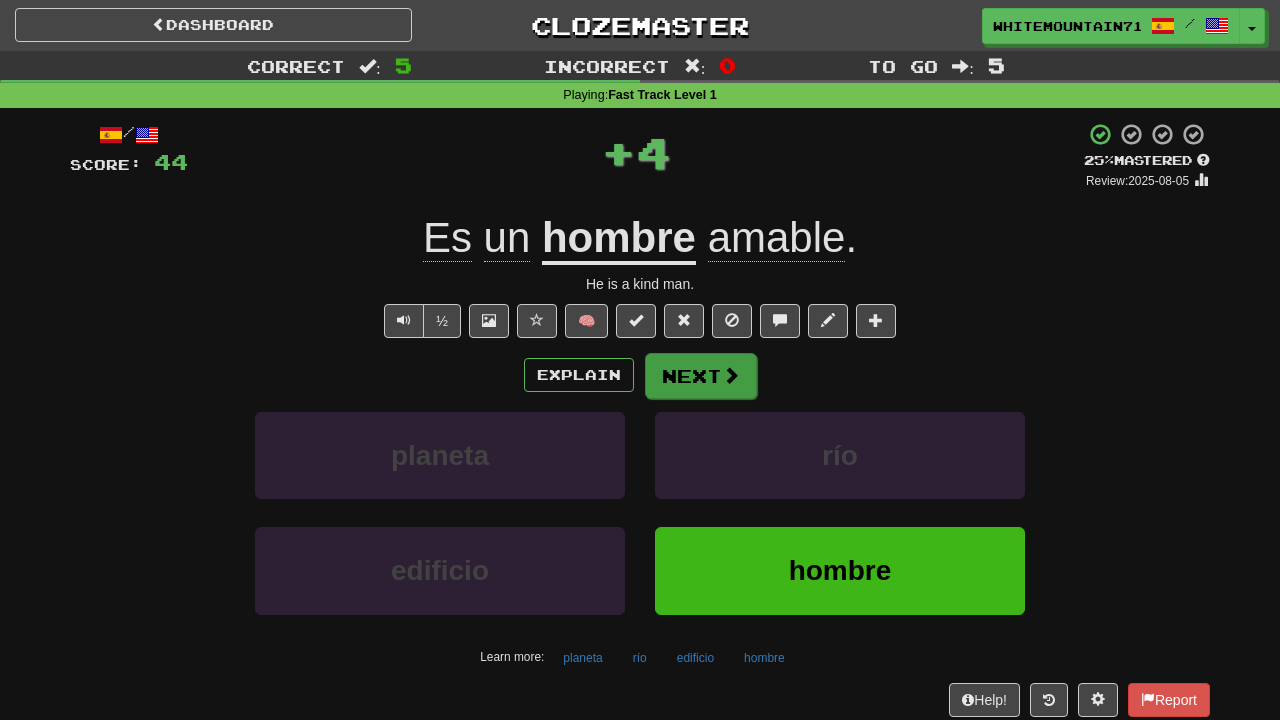 click on "Next" at bounding box center [701, 376] 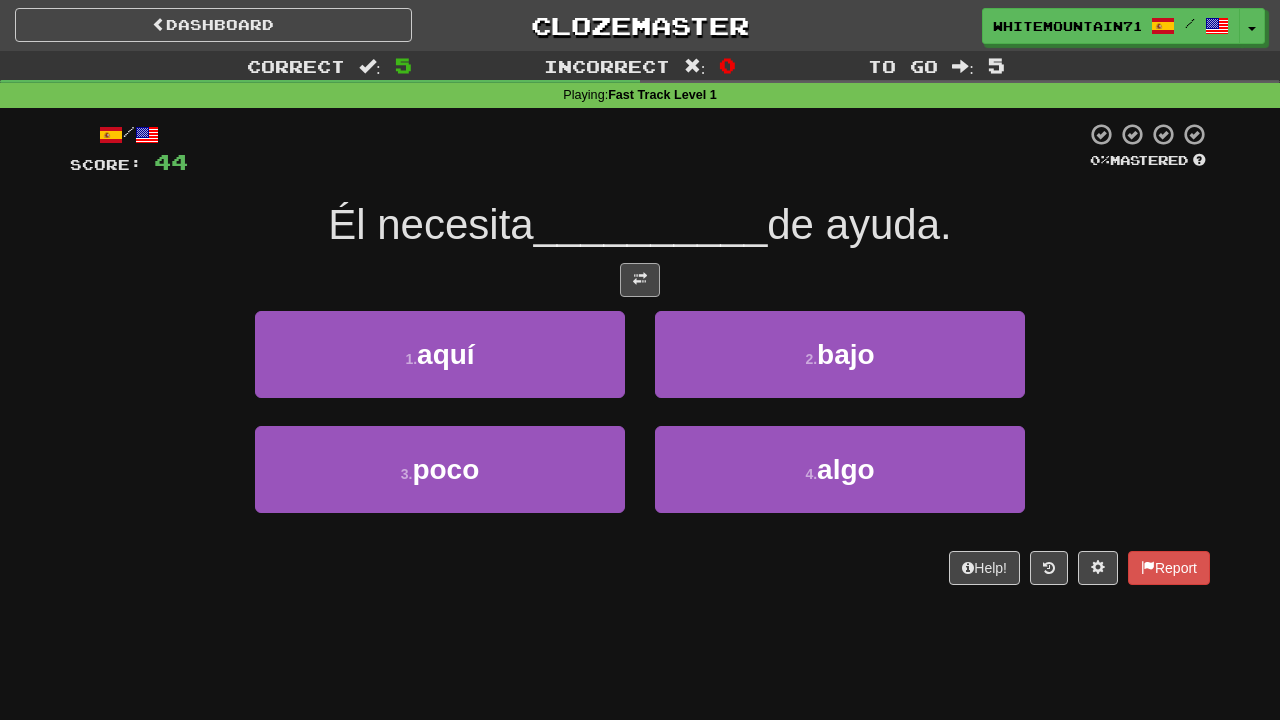 click at bounding box center (640, 279) 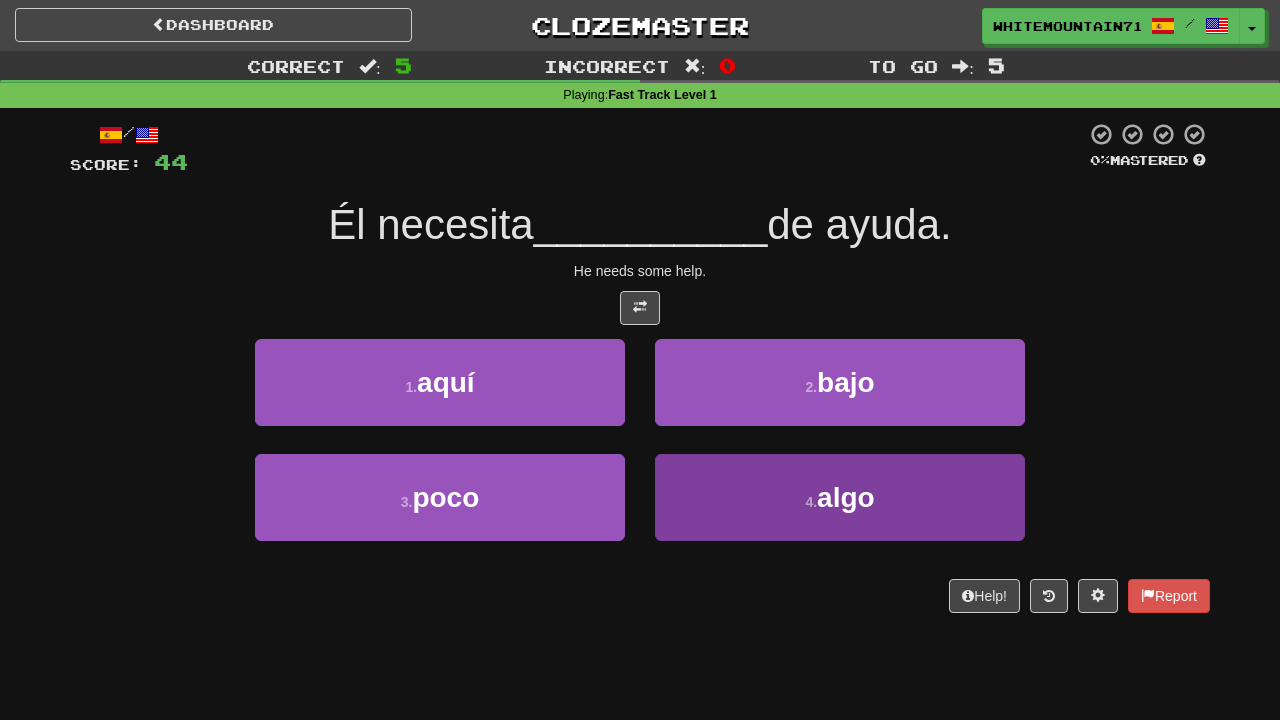 click on "algo" at bounding box center (846, 497) 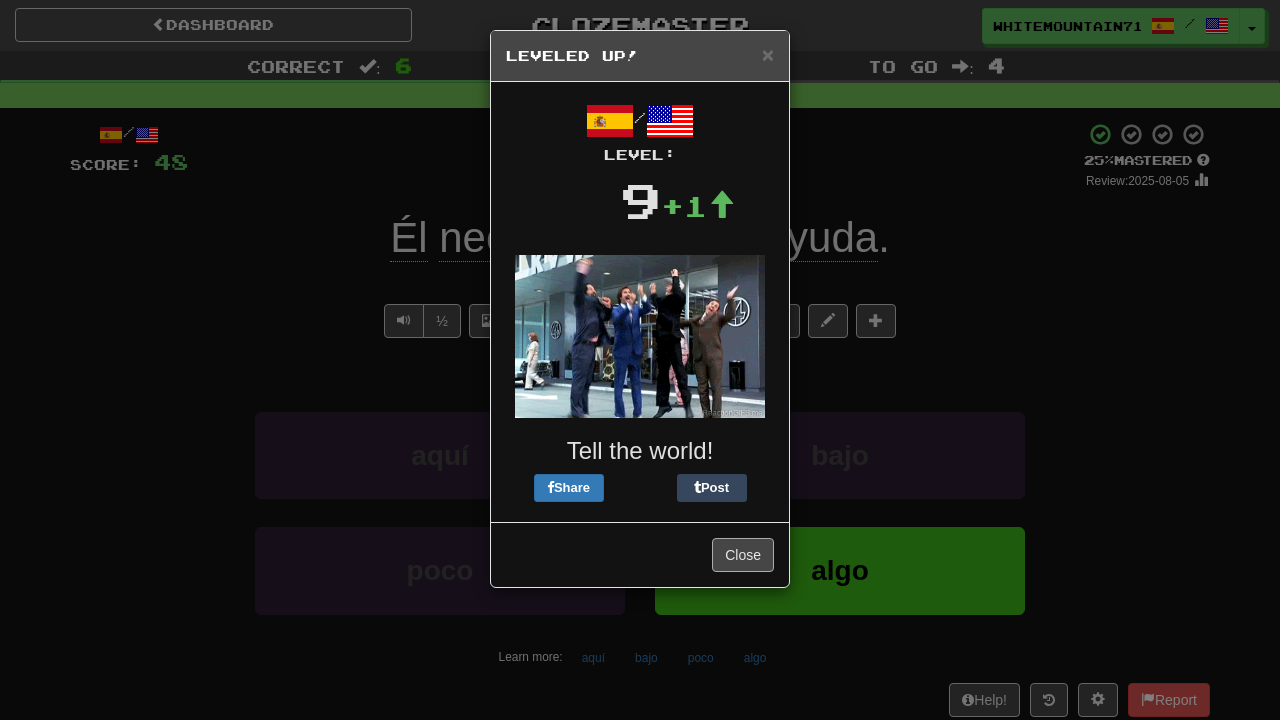 click on "Close" at bounding box center [743, 555] 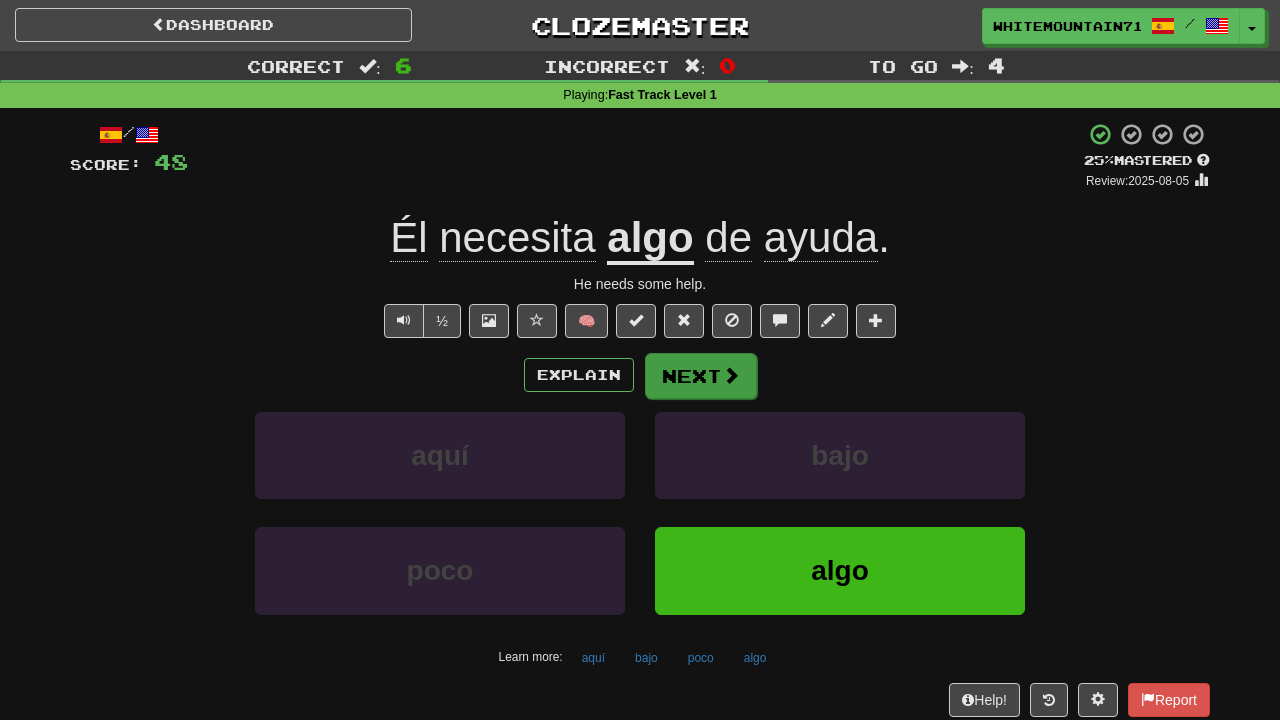 click on "Next" at bounding box center (701, 376) 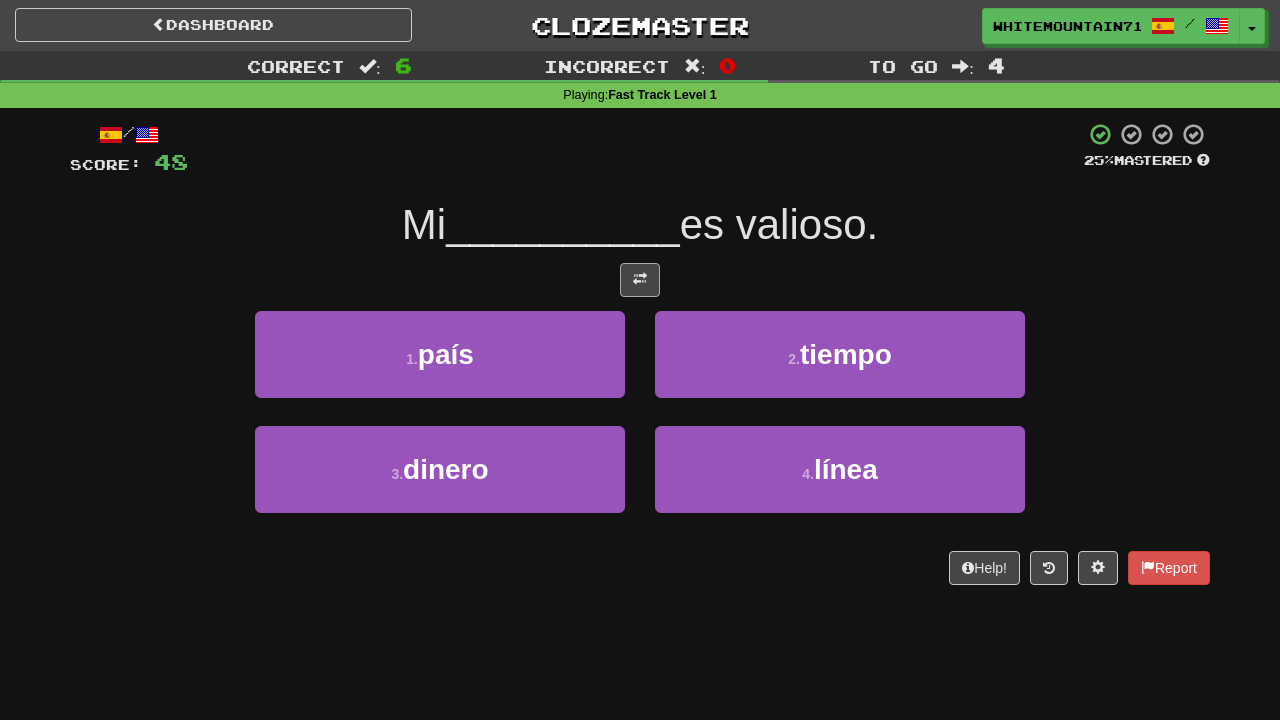 click at bounding box center (640, 280) 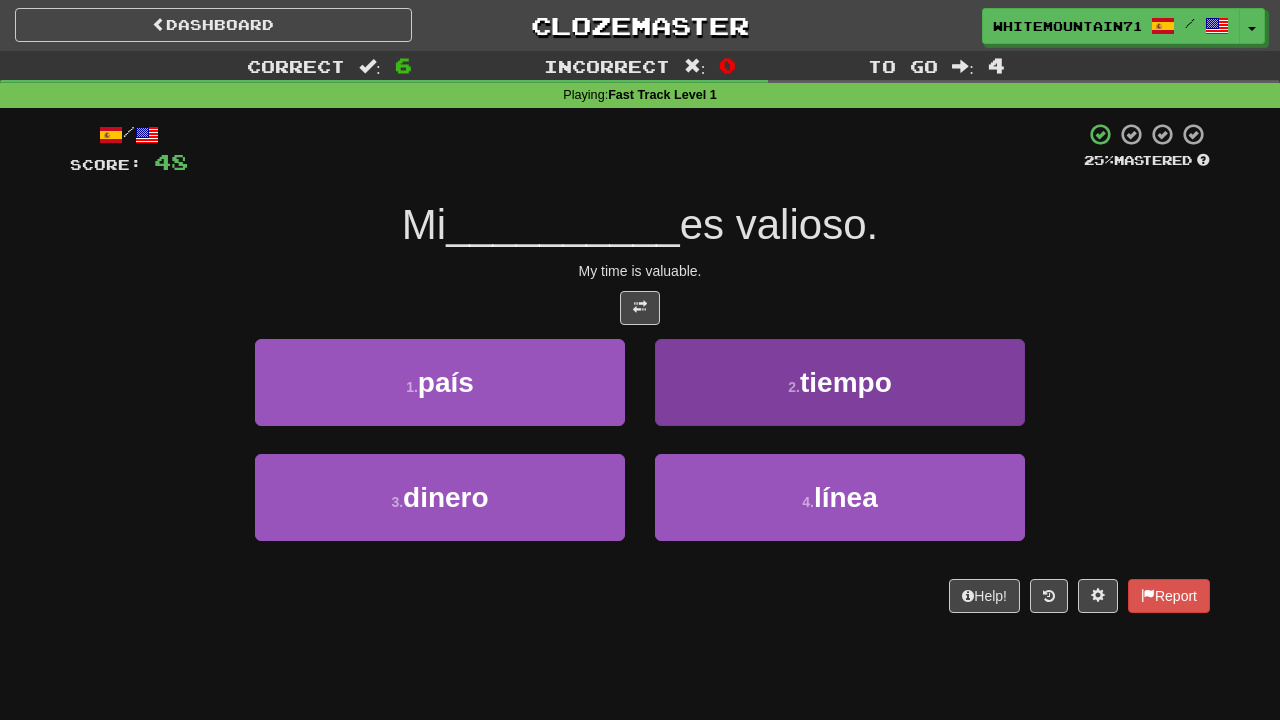 click on "tiempo" at bounding box center [846, 382] 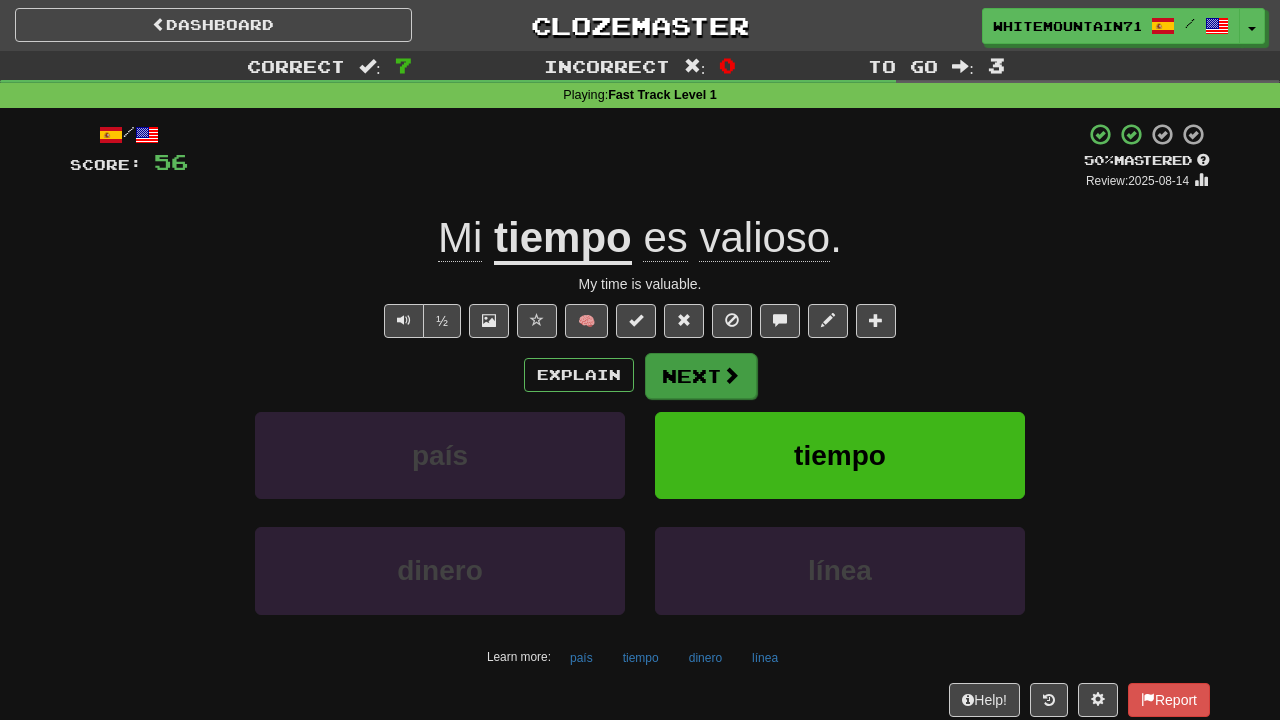 click on "Next" at bounding box center [701, 376] 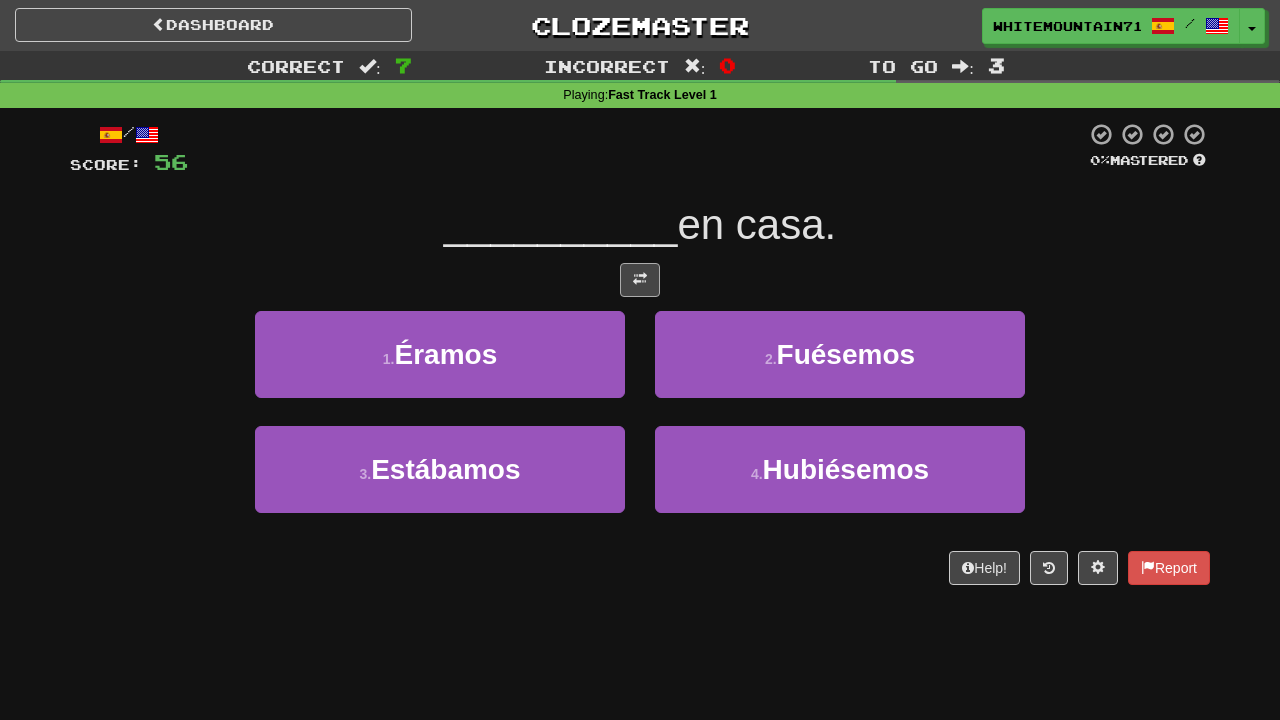 click at bounding box center [640, 280] 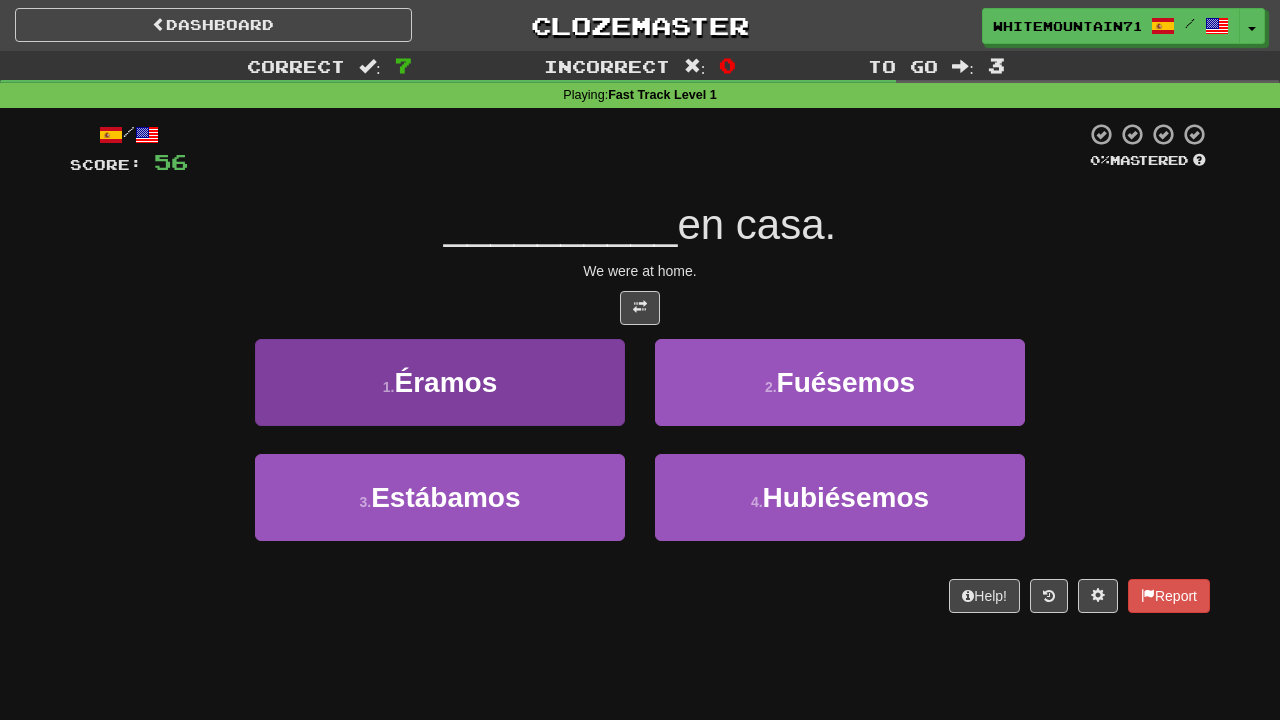 click on "1 .  Éramos" at bounding box center [440, 382] 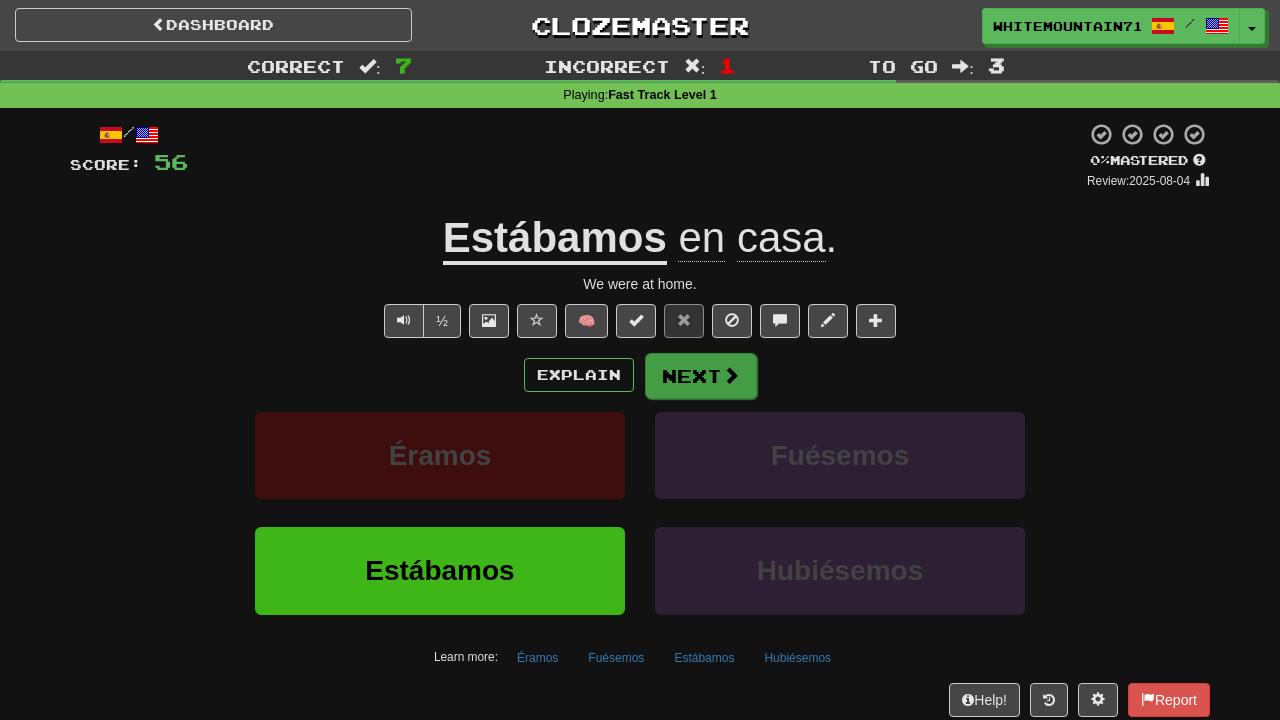 click on "Next" at bounding box center [701, 376] 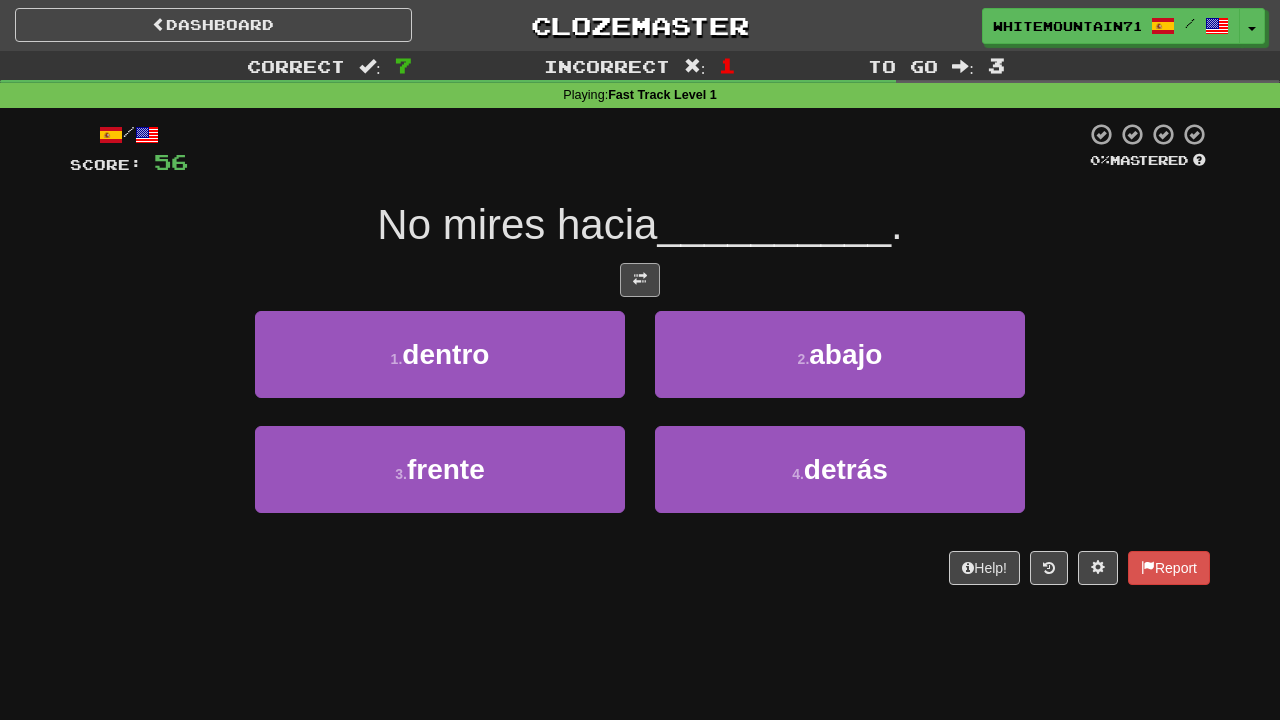 click at bounding box center (640, 280) 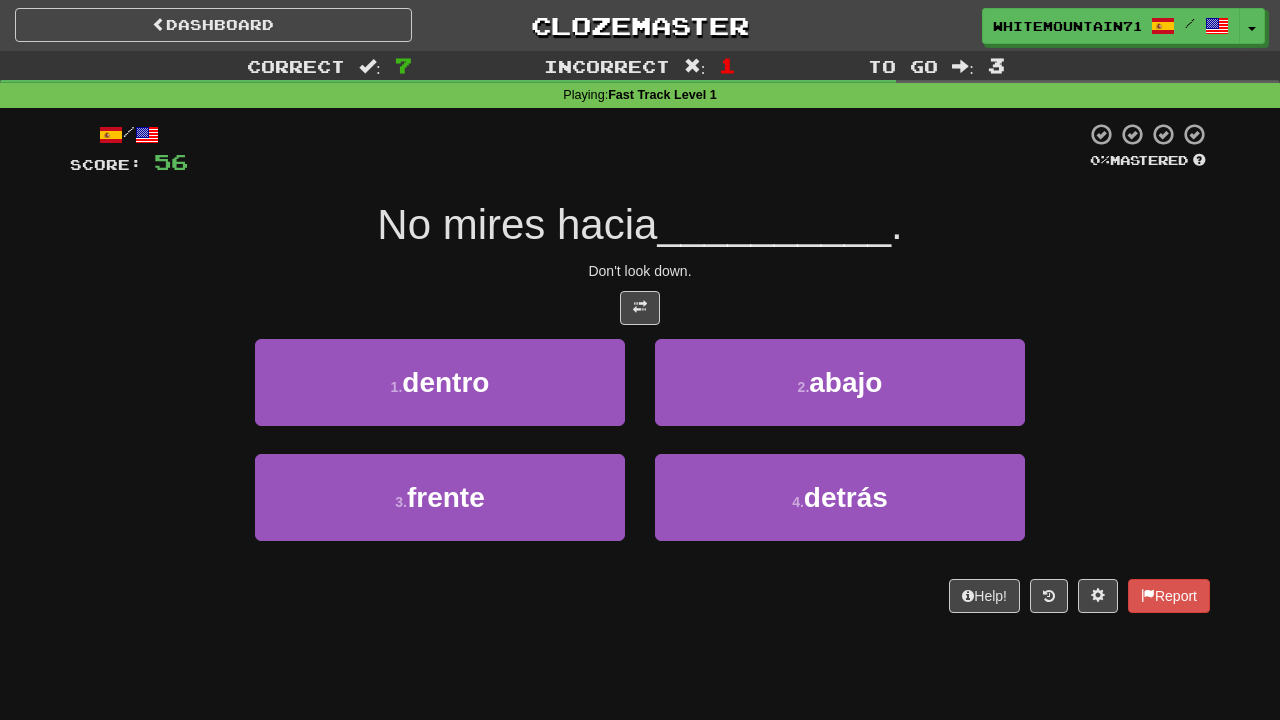 click on "2 .  abajo" at bounding box center (840, 396) 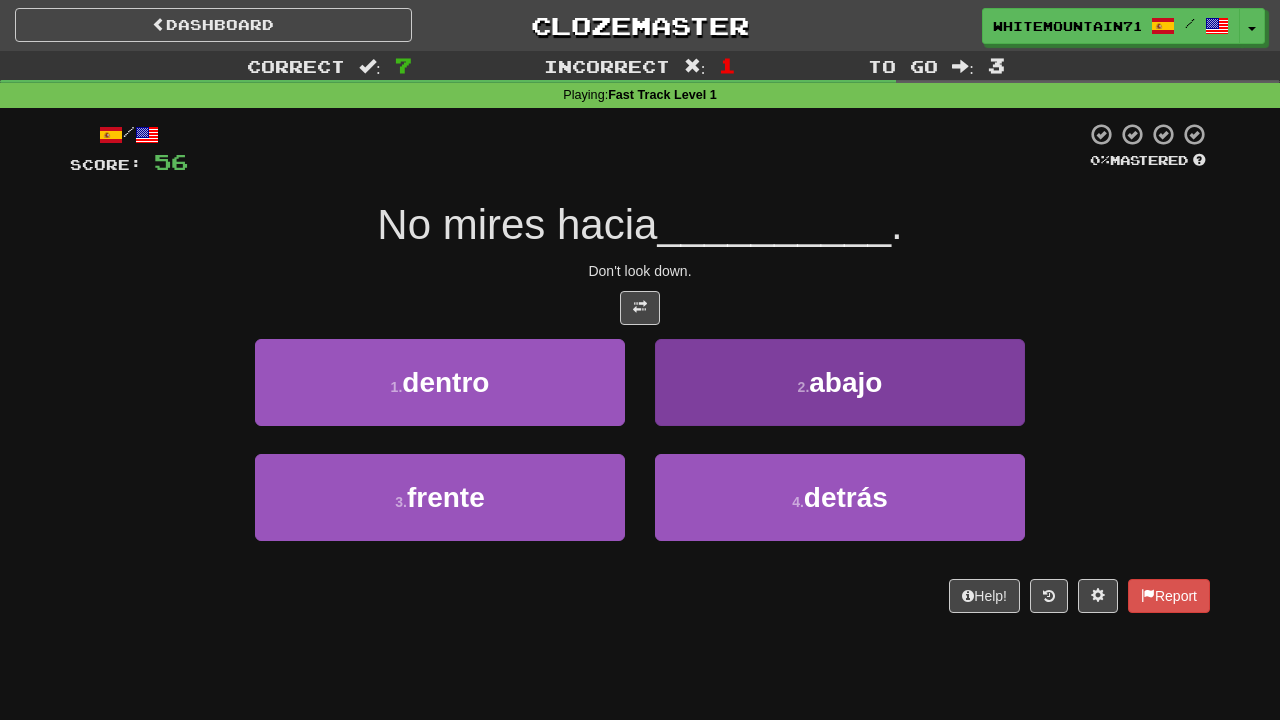 click on "2 .  abajo" at bounding box center (840, 382) 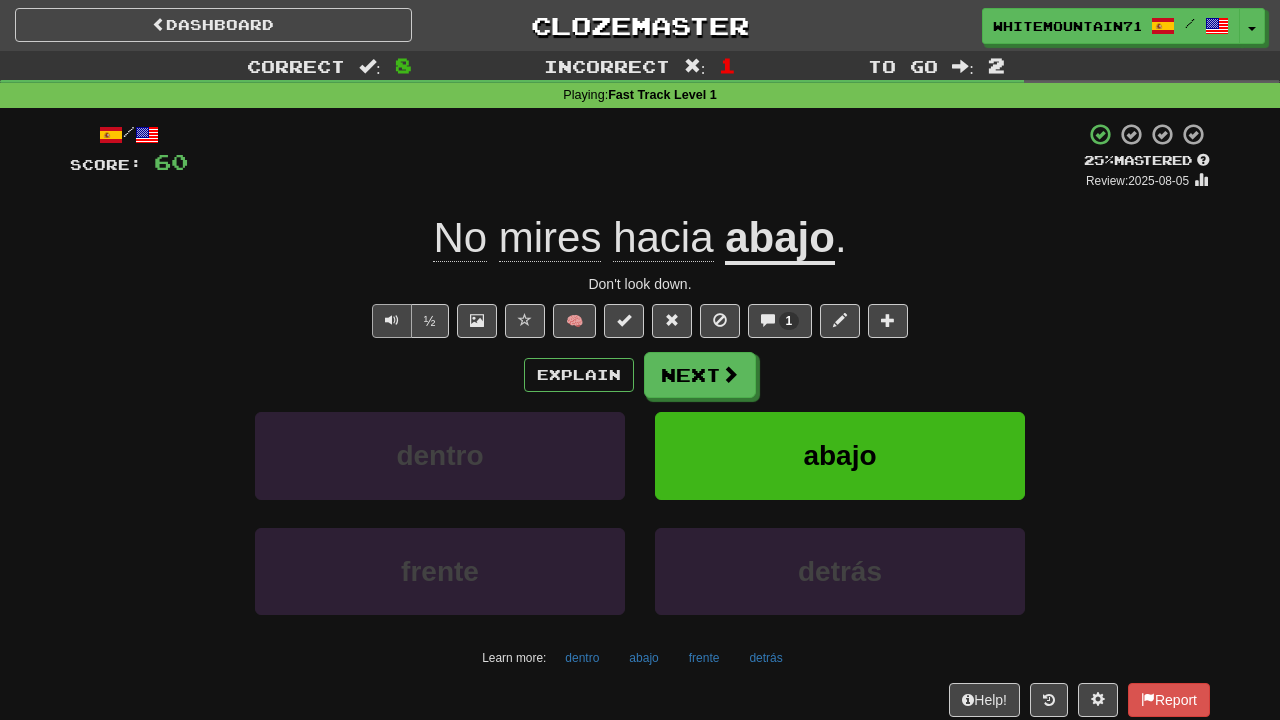click at bounding box center (392, 321) 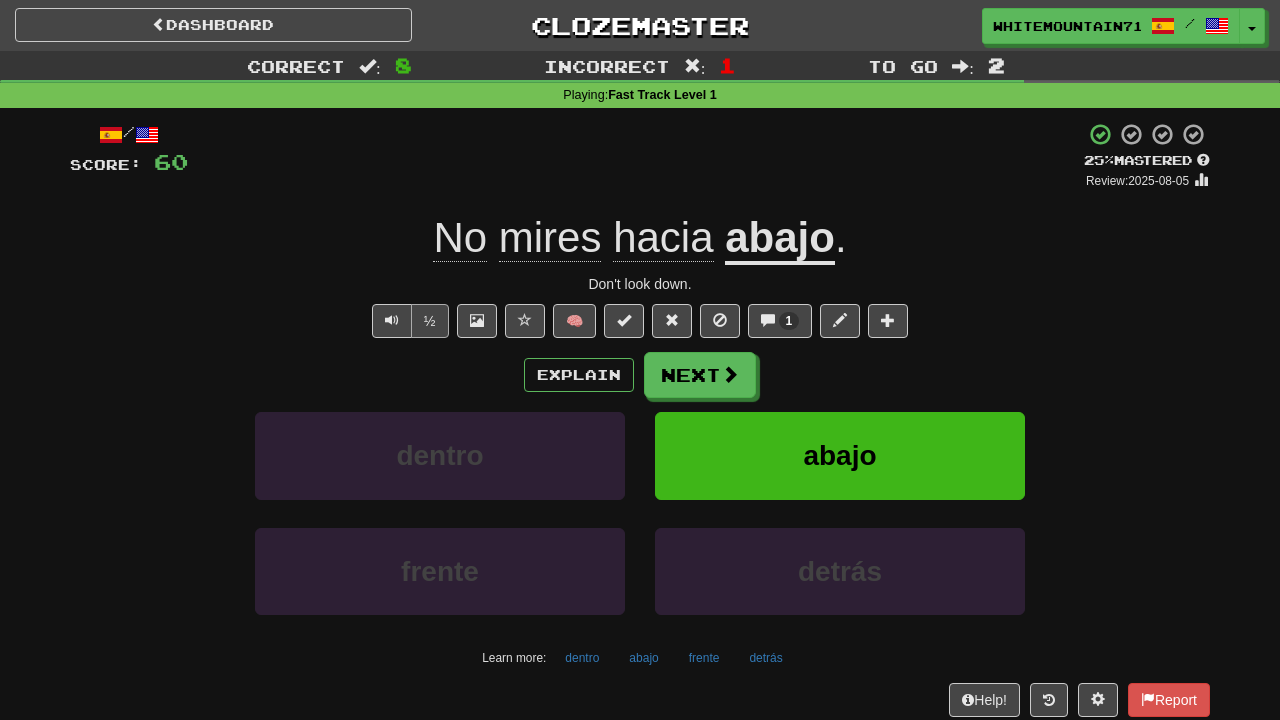 click on "½" at bounding box center (430, 321) 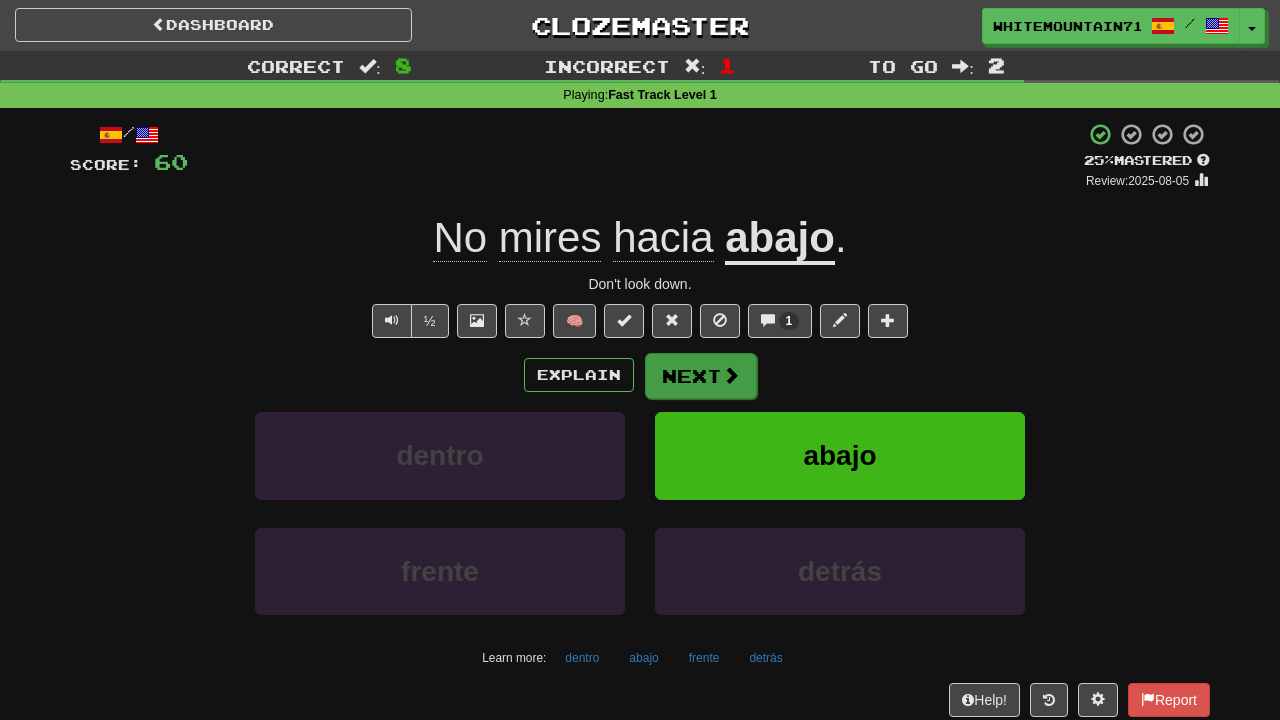 click on "Next" at bounding box center [701, 376] 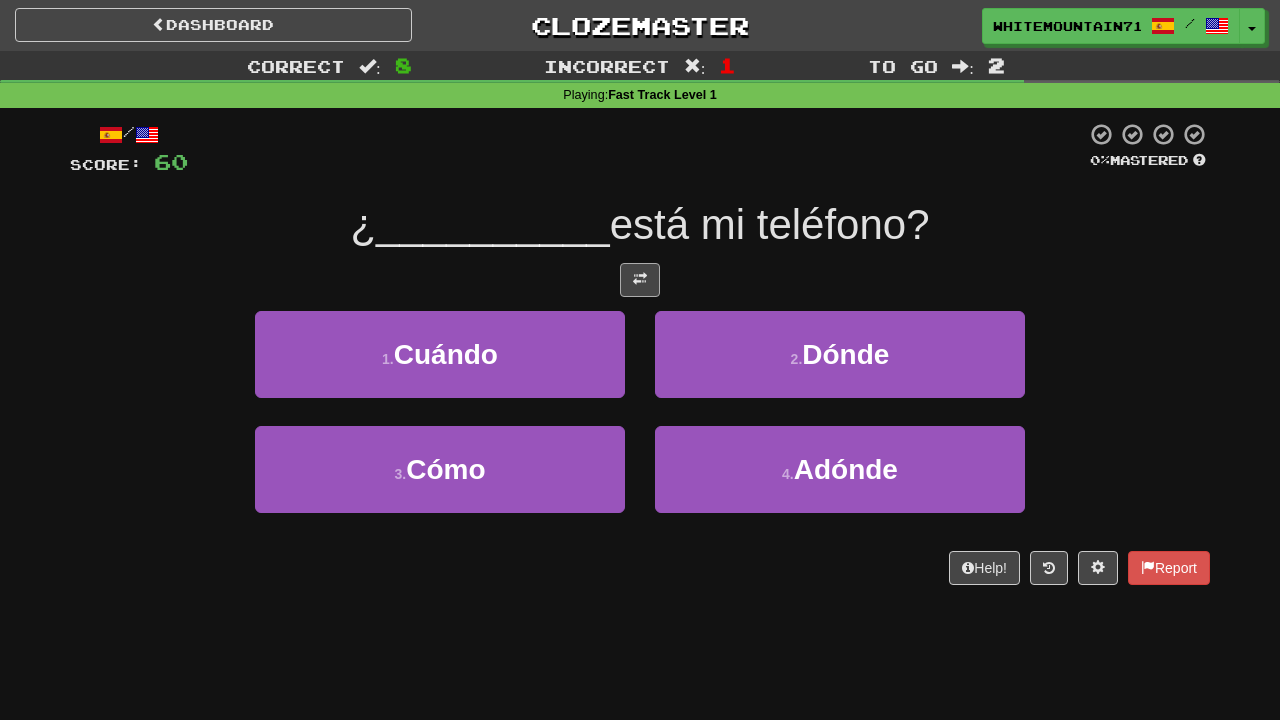 click at bounding box center [640, 280] 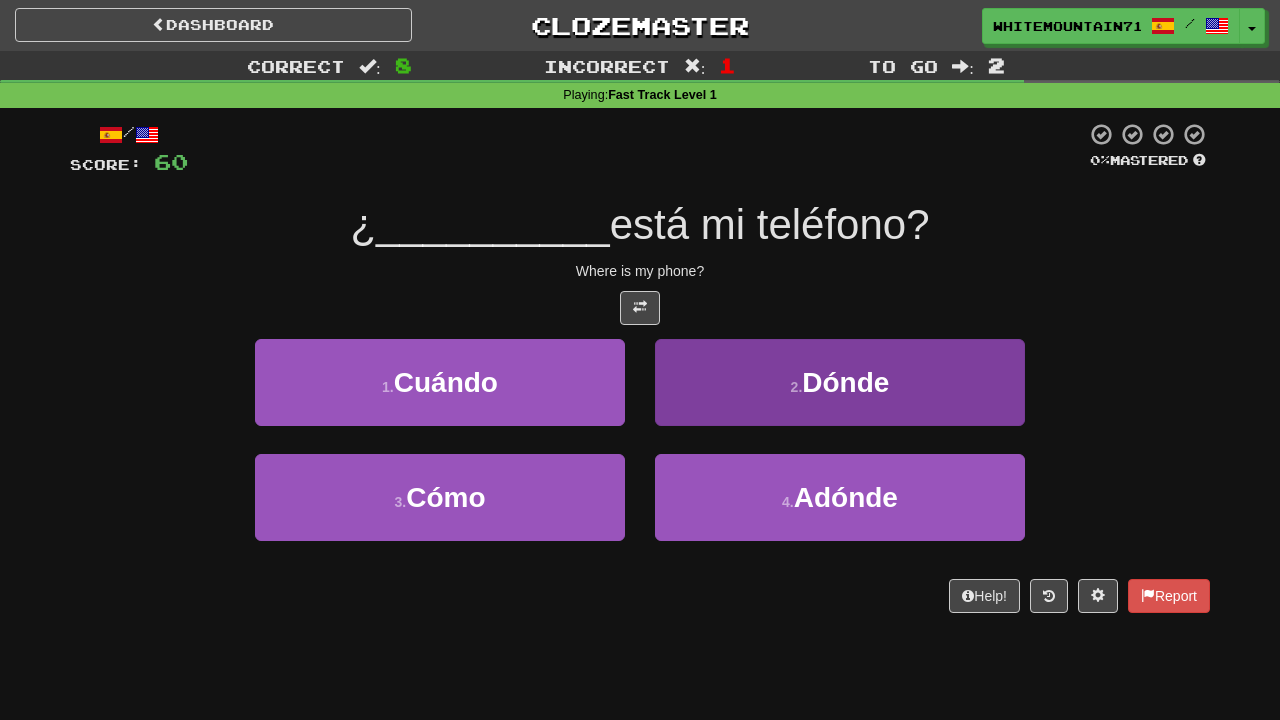 click on "2 .  Dónde" at bounding box center (840, 382) 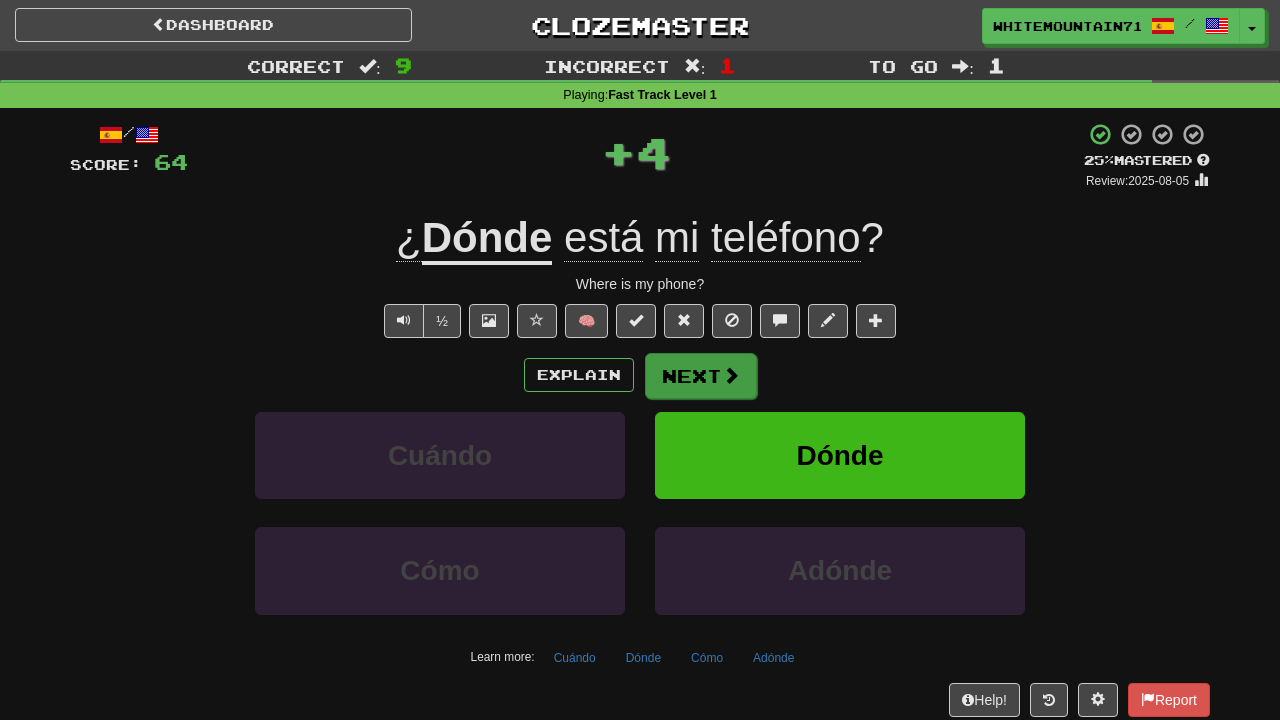 click on "Next" at bounding box center (701, 376) 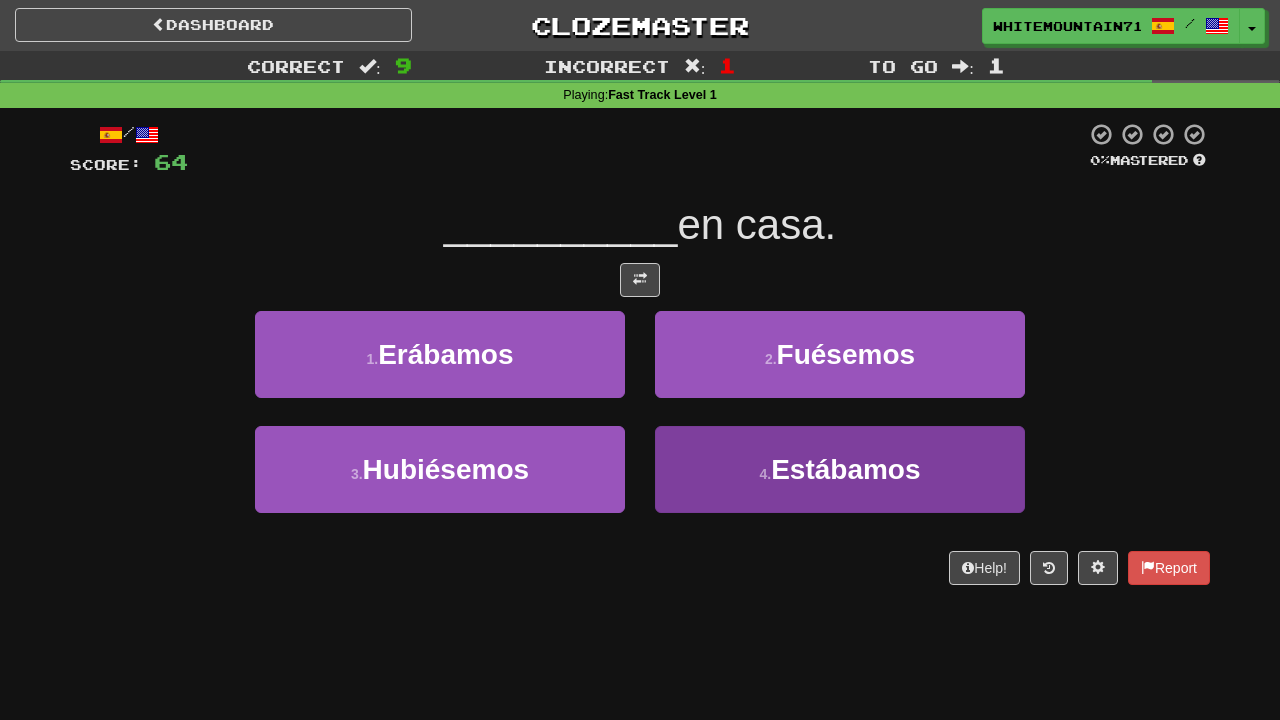 click on "Estábamos" at bounding box center (845, 469) 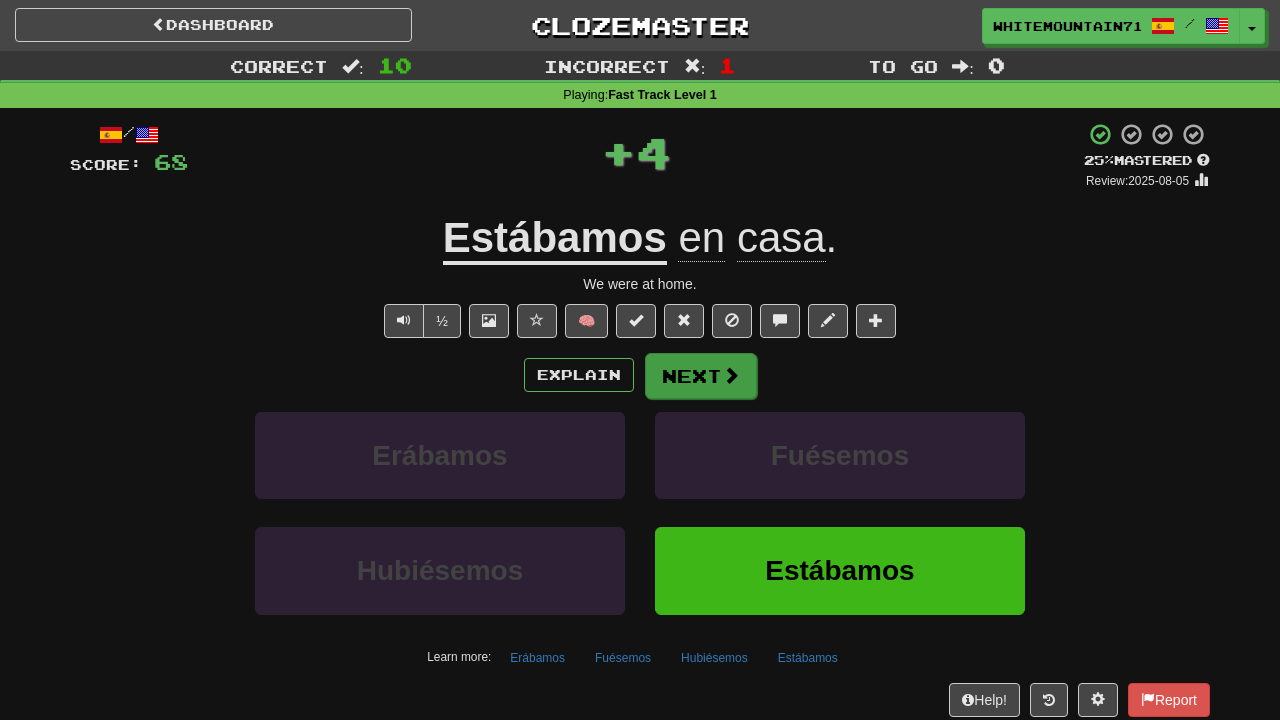 click on "Next" at bounding box center [701, 376] 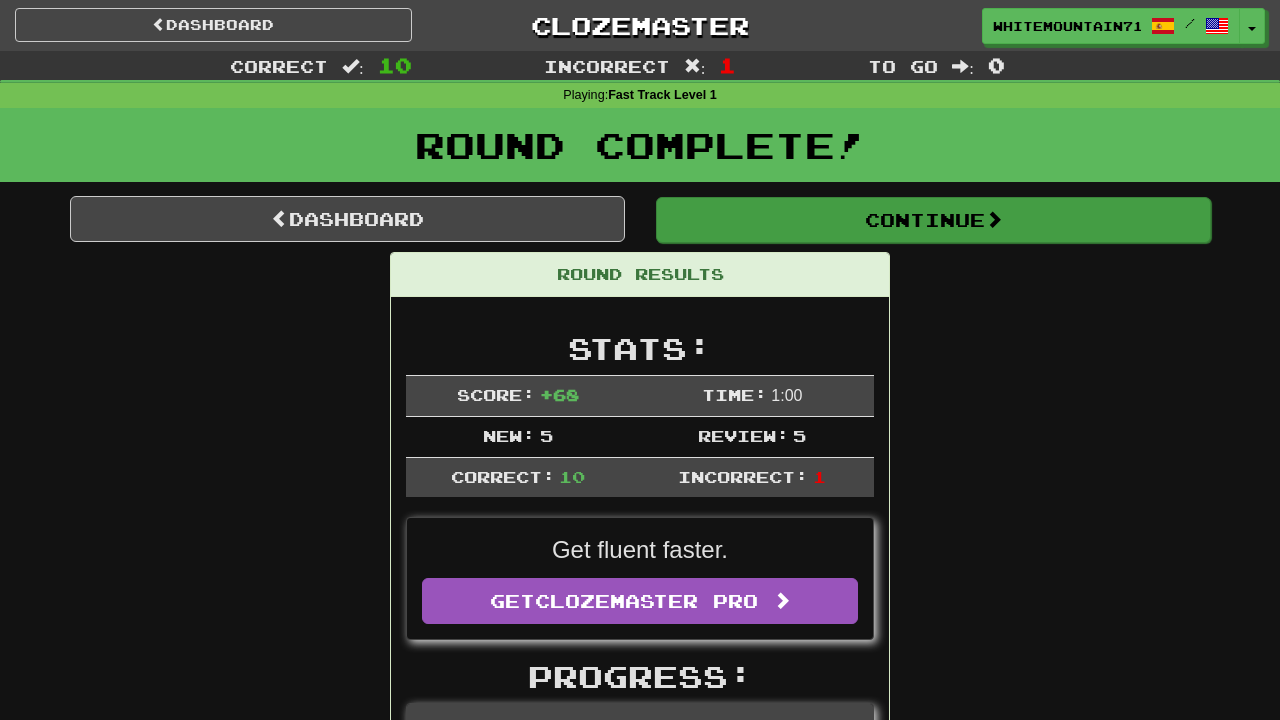 click on "Continue" at bounding box center [933, 220] 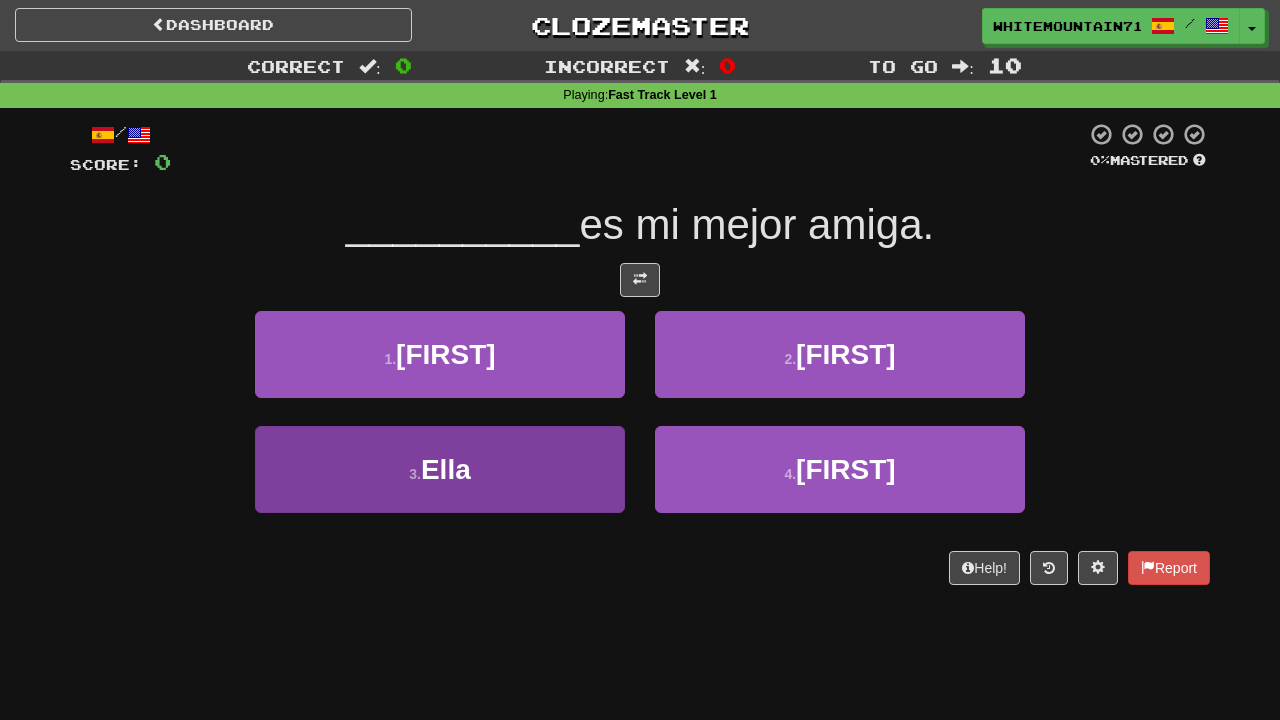 click on "3 .  Ella" at bounding box center (440, 469) 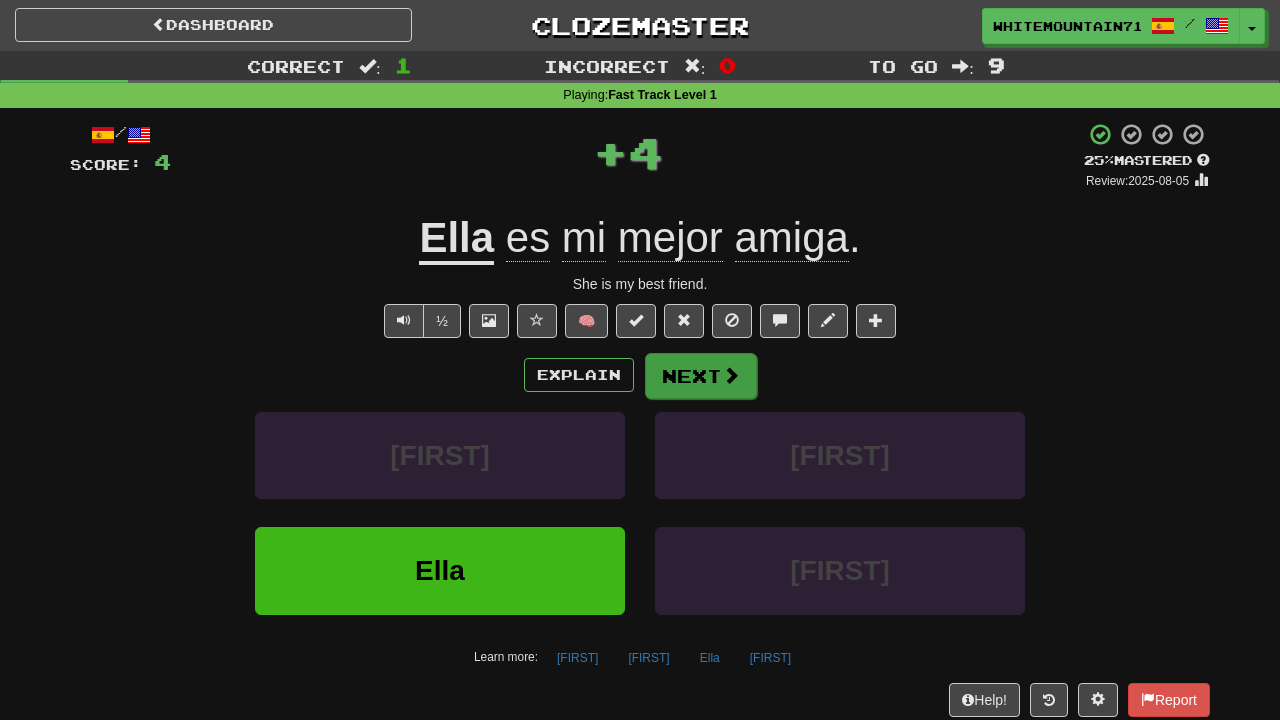 click on "Next" at bounding box center (701, 376) 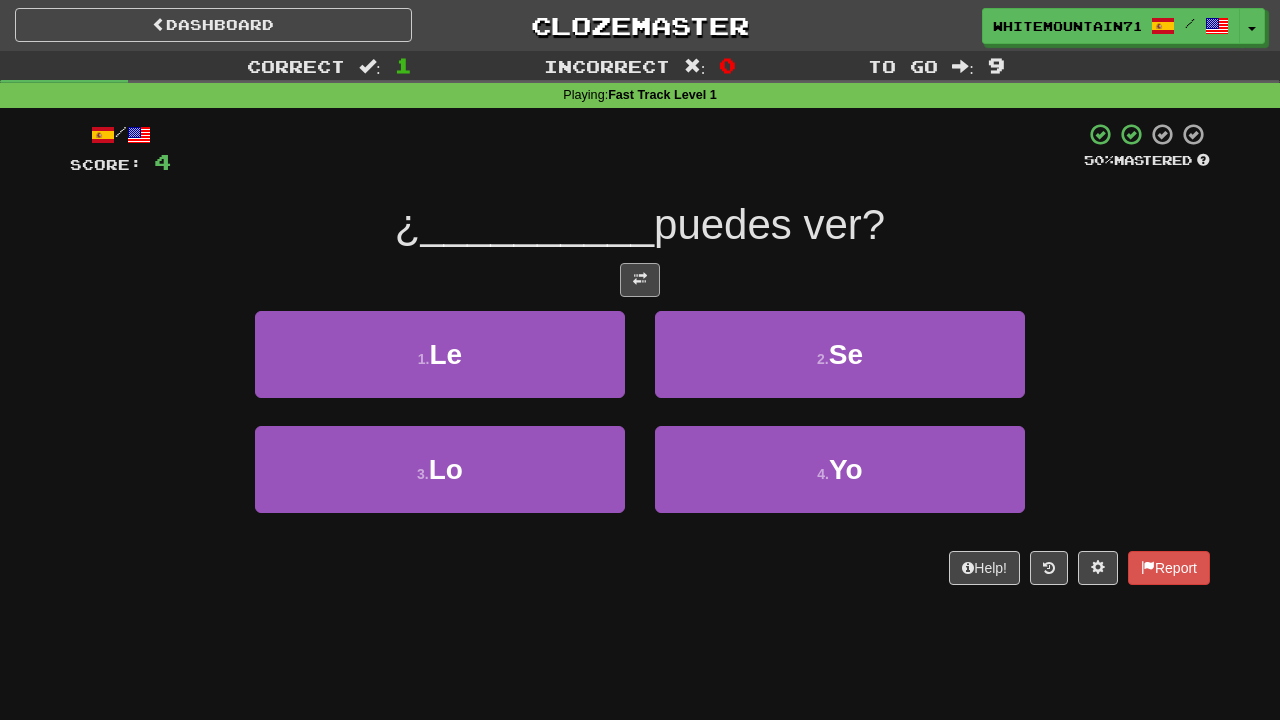 click at bounding box center (640, 279) 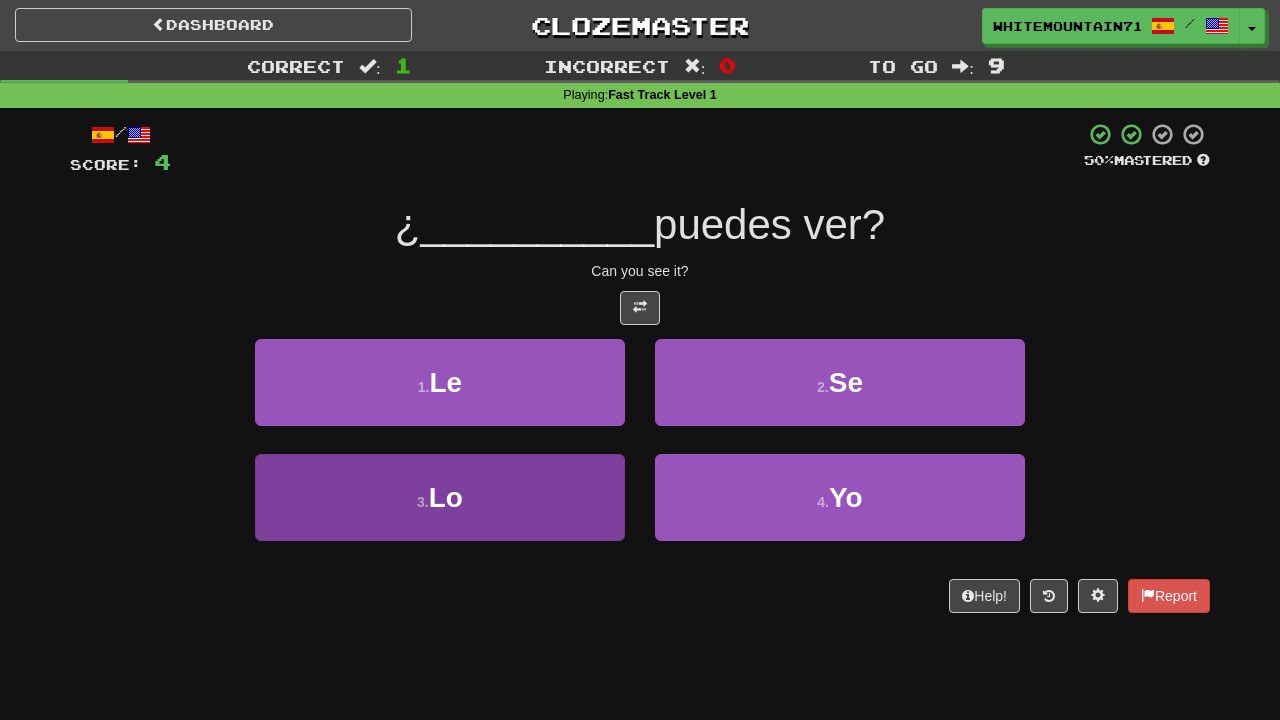 click on "3 .  Lo" at bounding box center [440, 497] 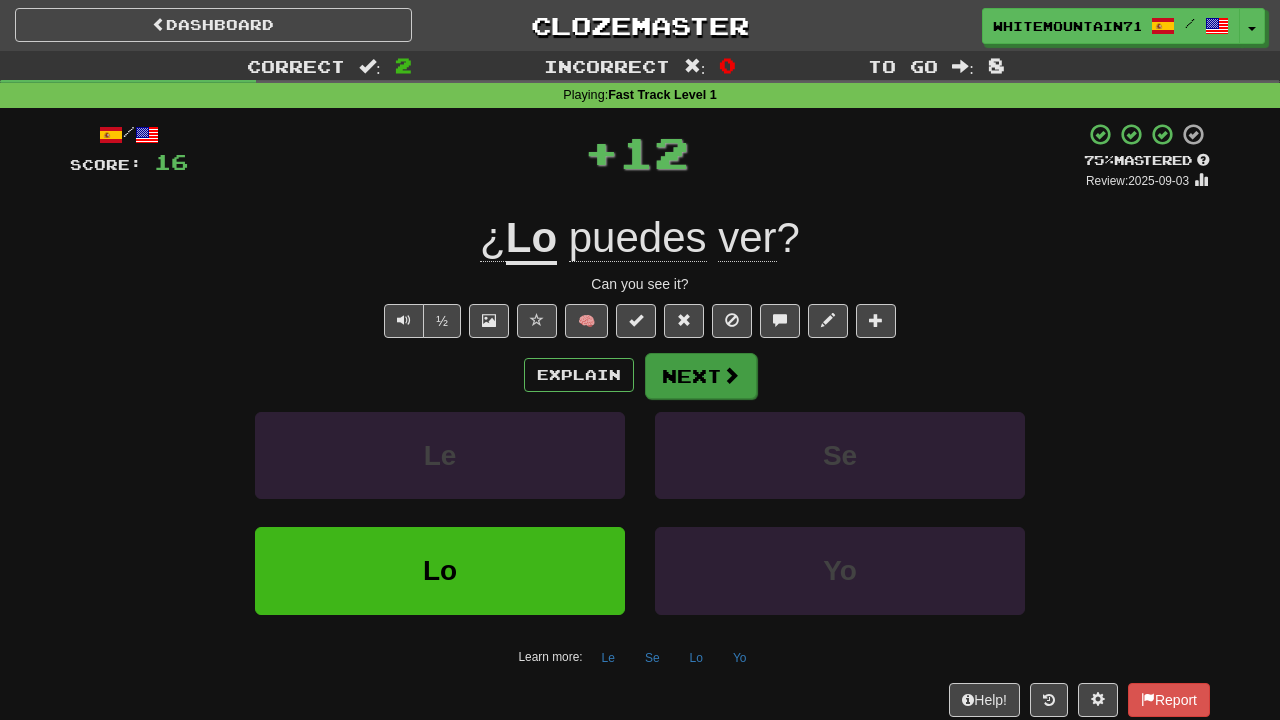click on "Next" at bounding box center (701, 376) 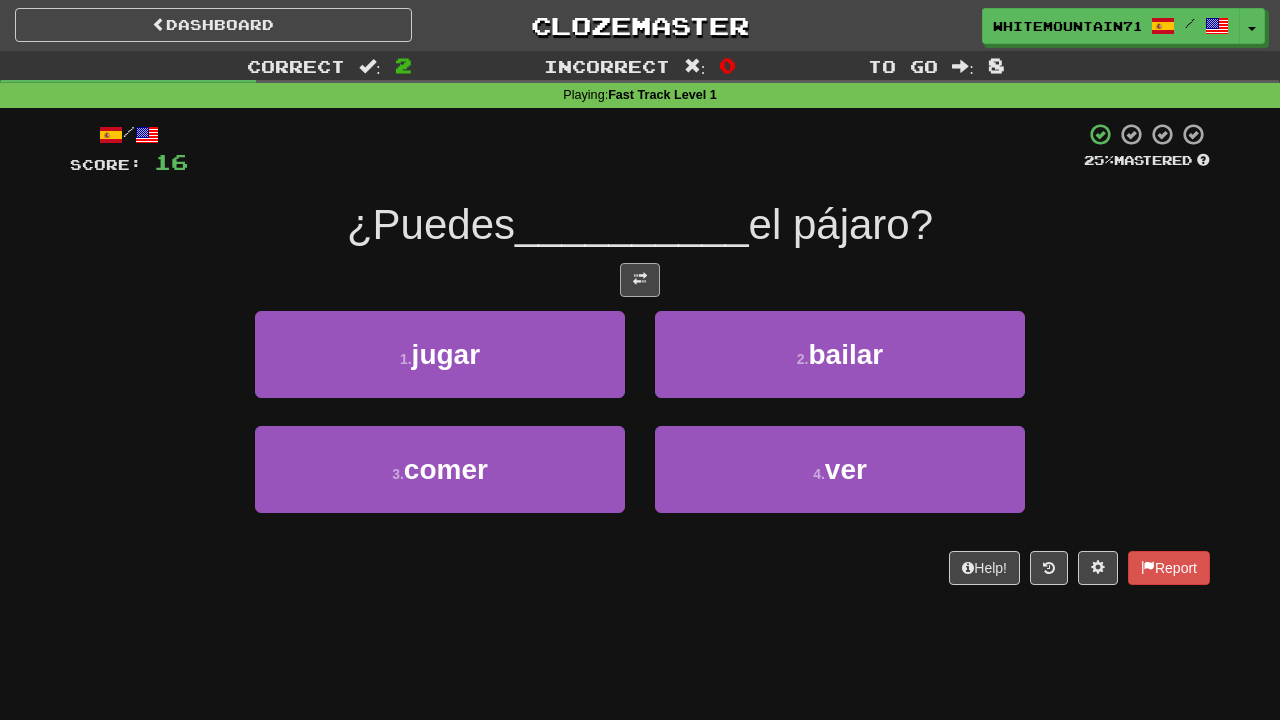 click at bounding box center [640, 279] 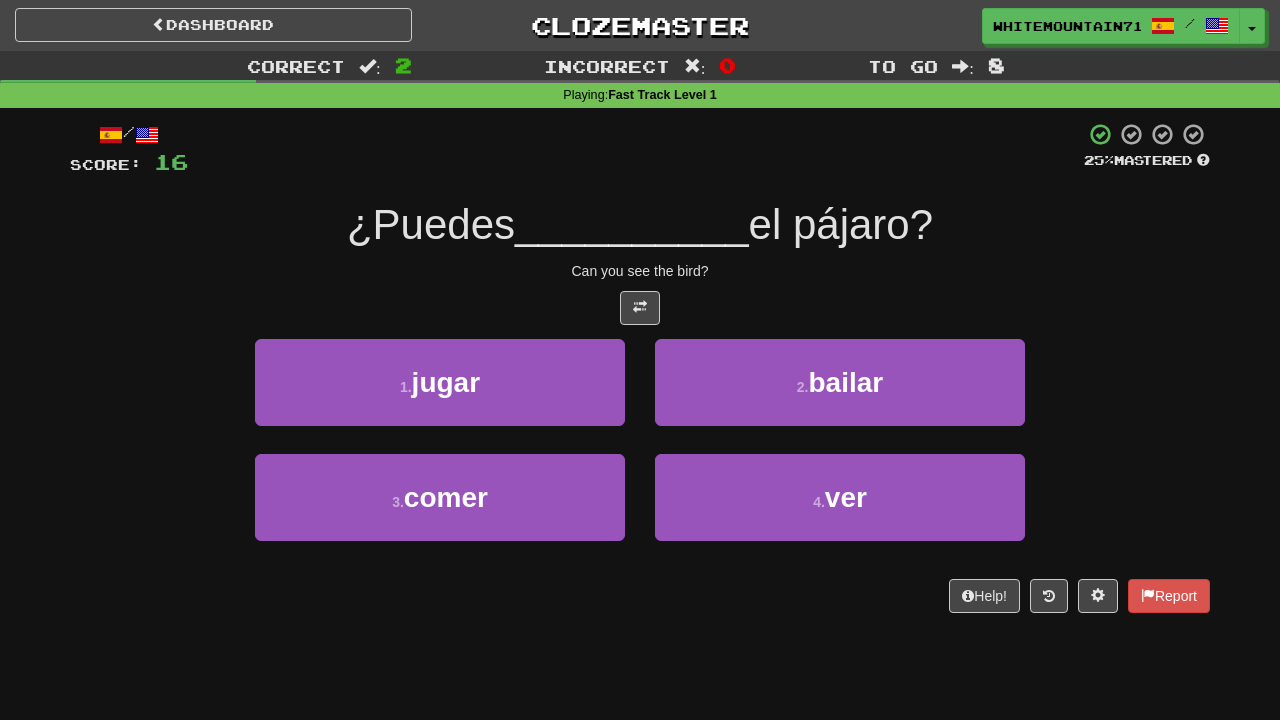 click on "4 .  ver" at bounding box center [840, 511] 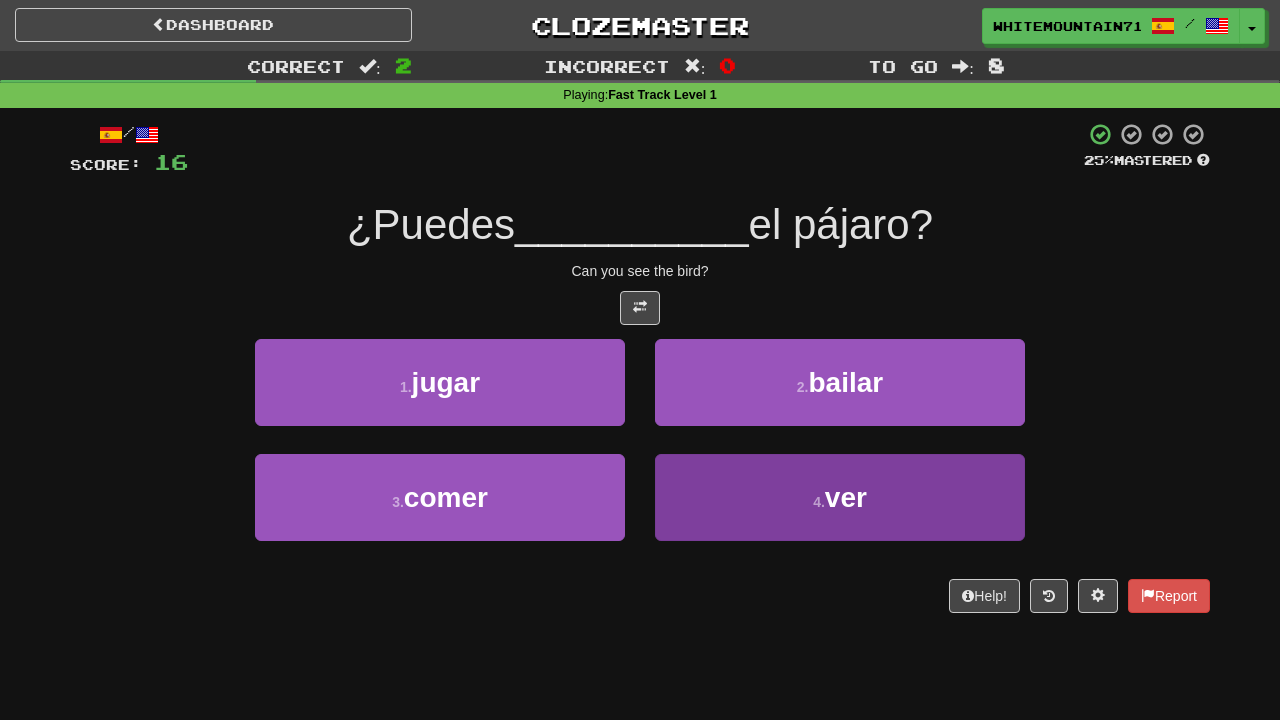 click on "4 .  ver" at bounding box center (840, 497) 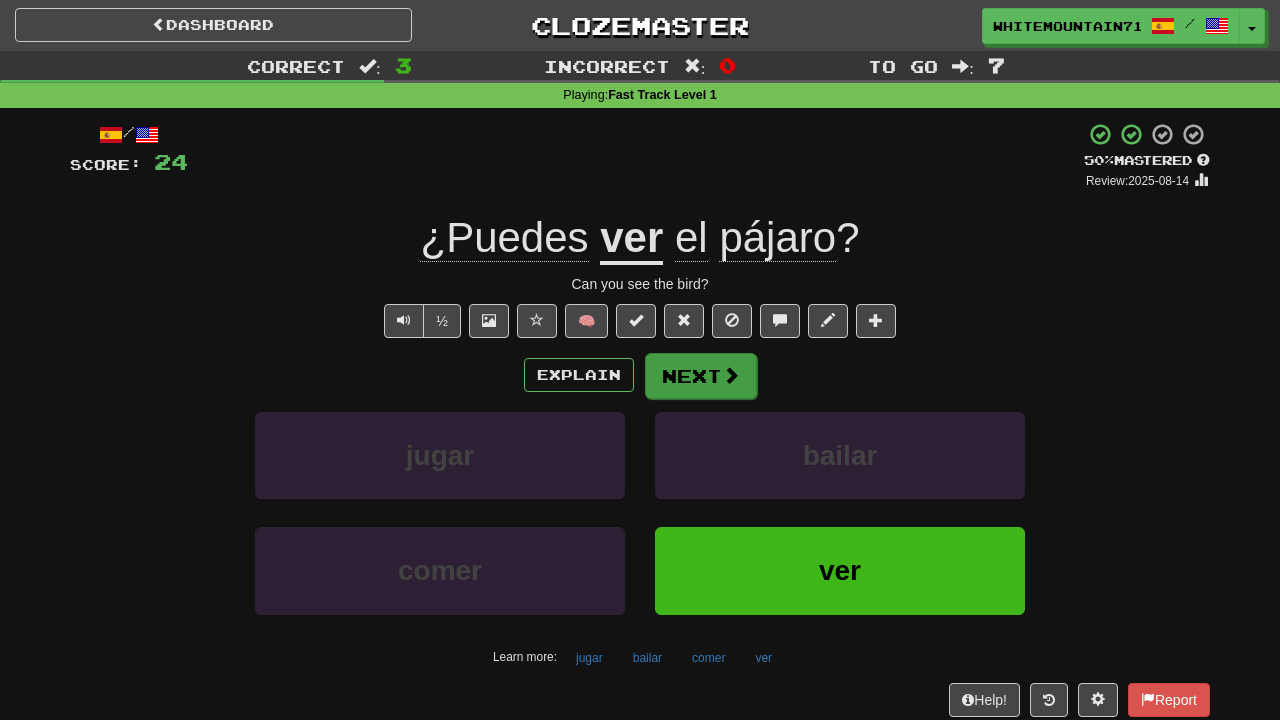 click on "Next" at bounding box center [701, 376] 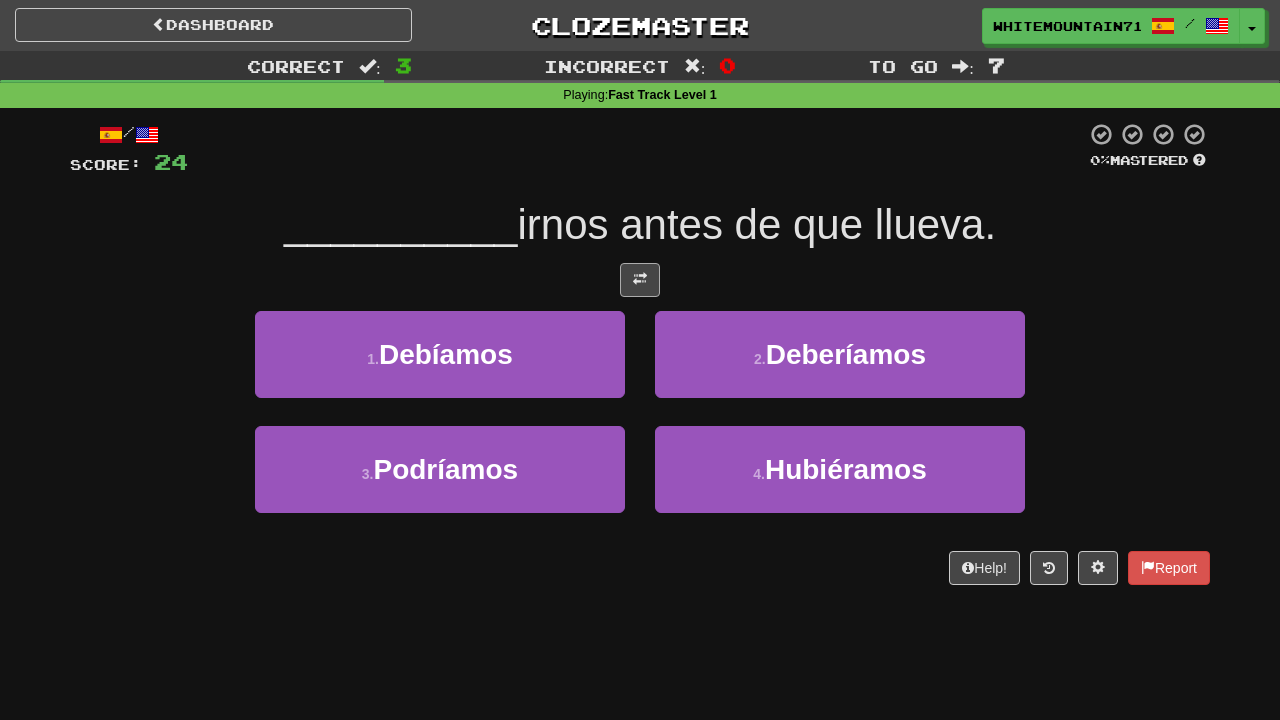 click at bounding box center [640, 280] 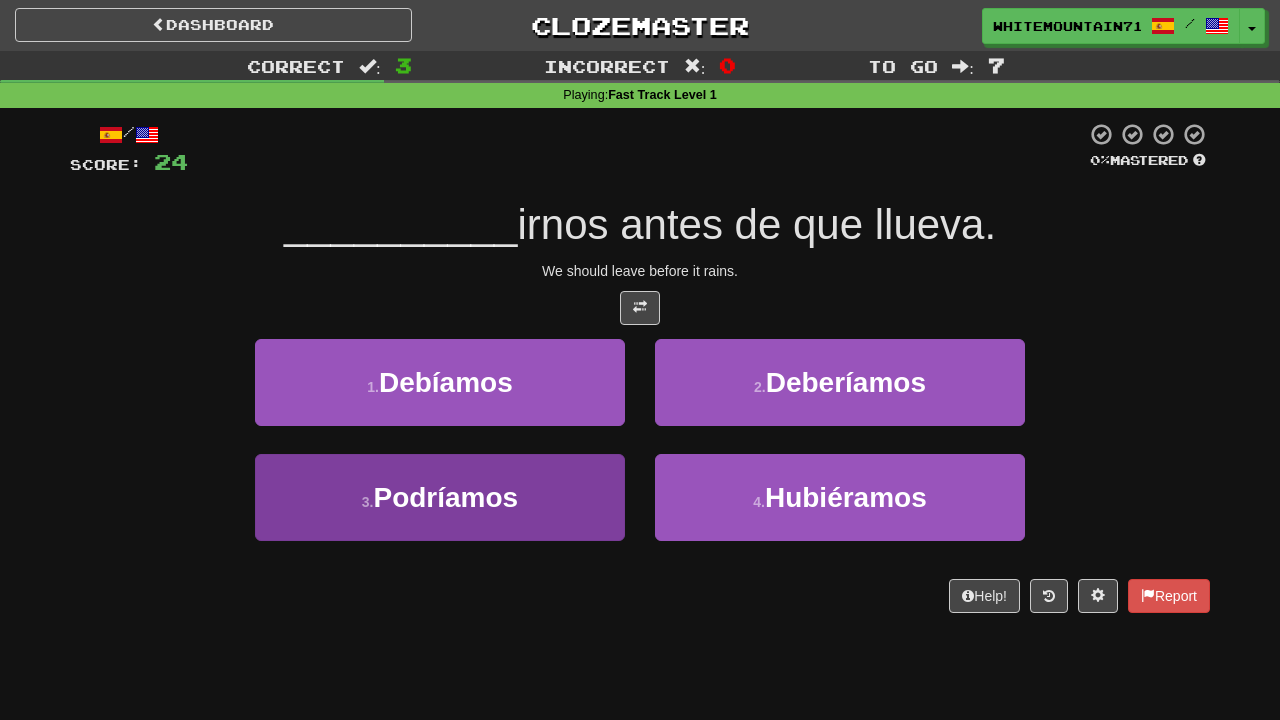 click on "3 .  Podríamos" at bounding box center (440, 497) 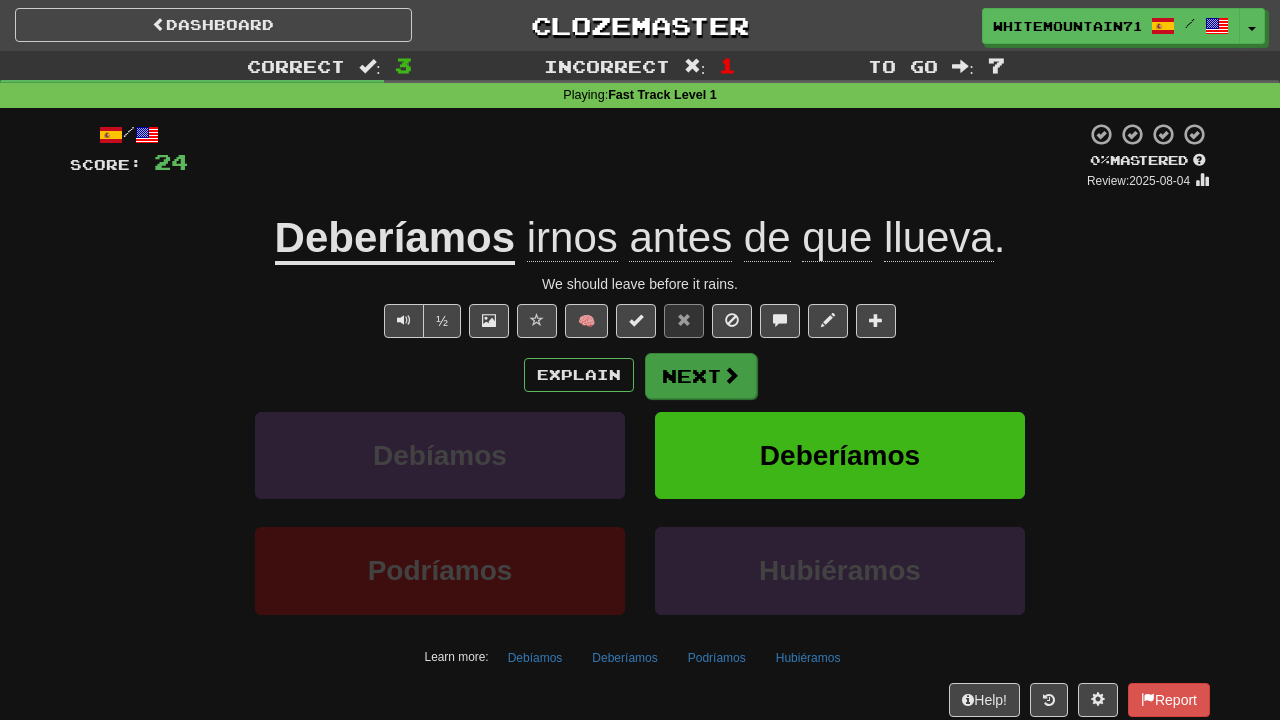 click on "Next" at bounding box center [701, 376] 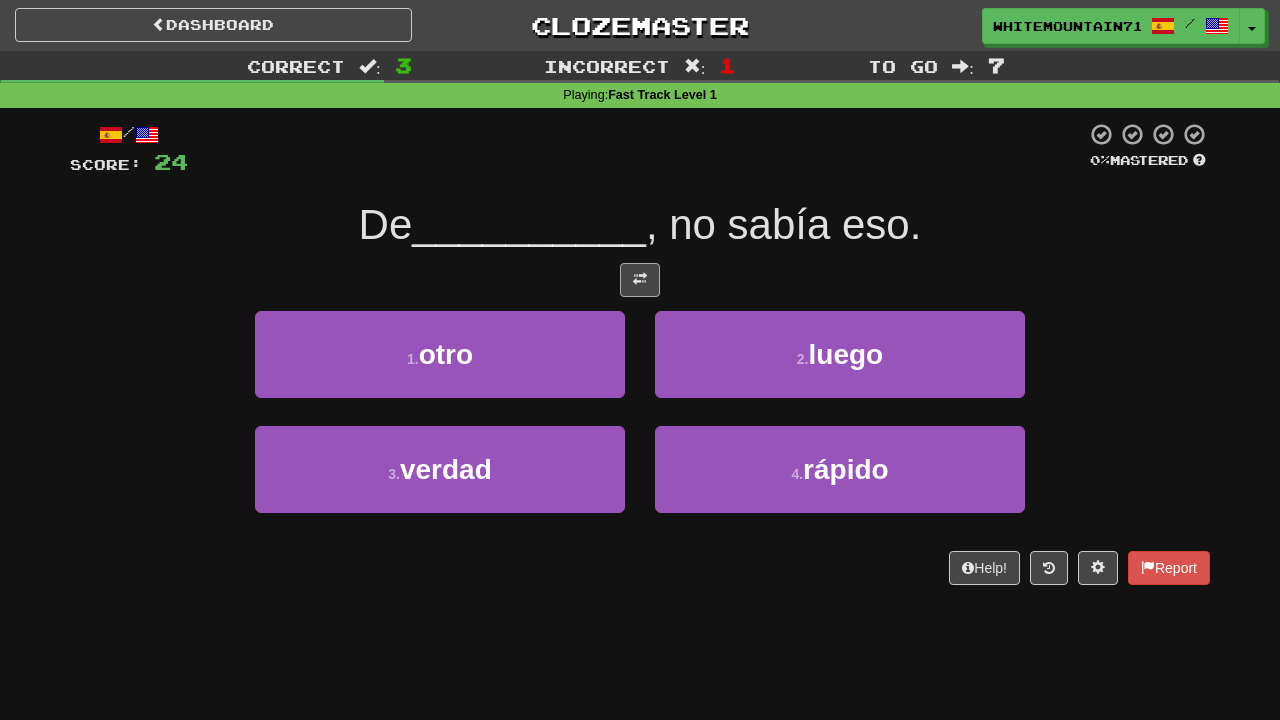 click at bounding box center (640, 280) 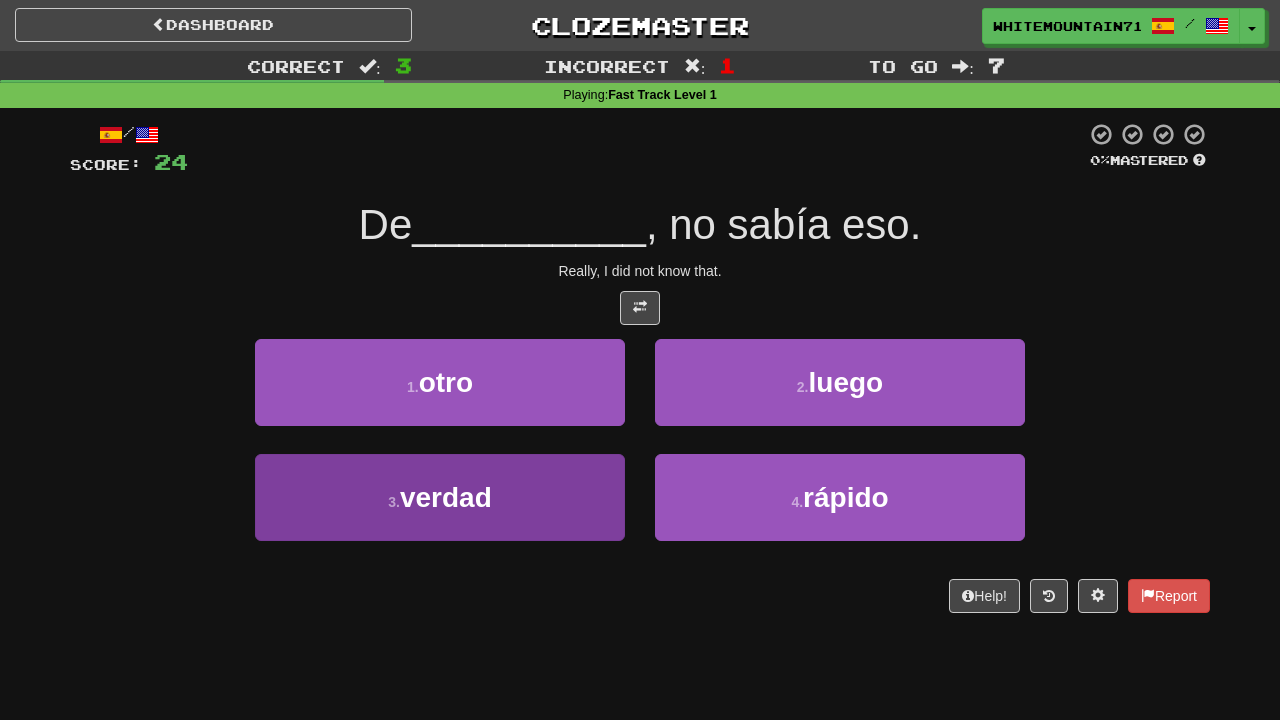 click on "3 .  verdad" at bounding box center (440, 497) 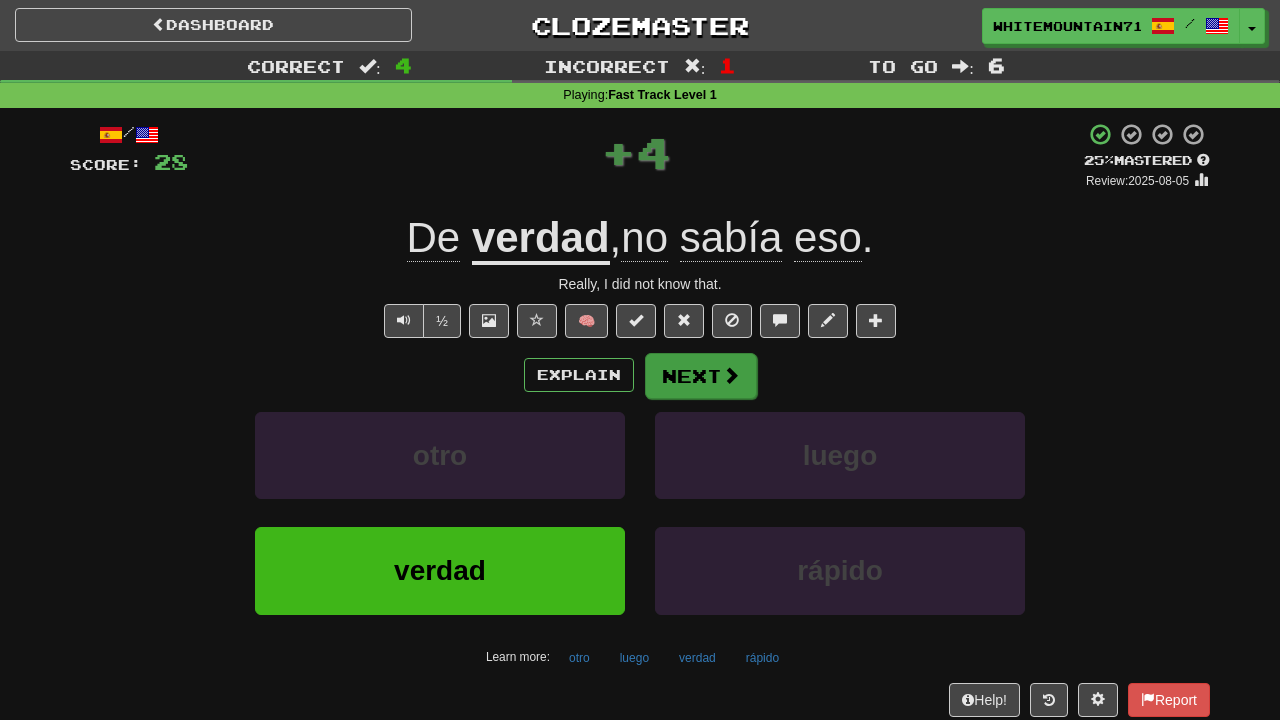 click on "Next" at bounding box center (701, 376) 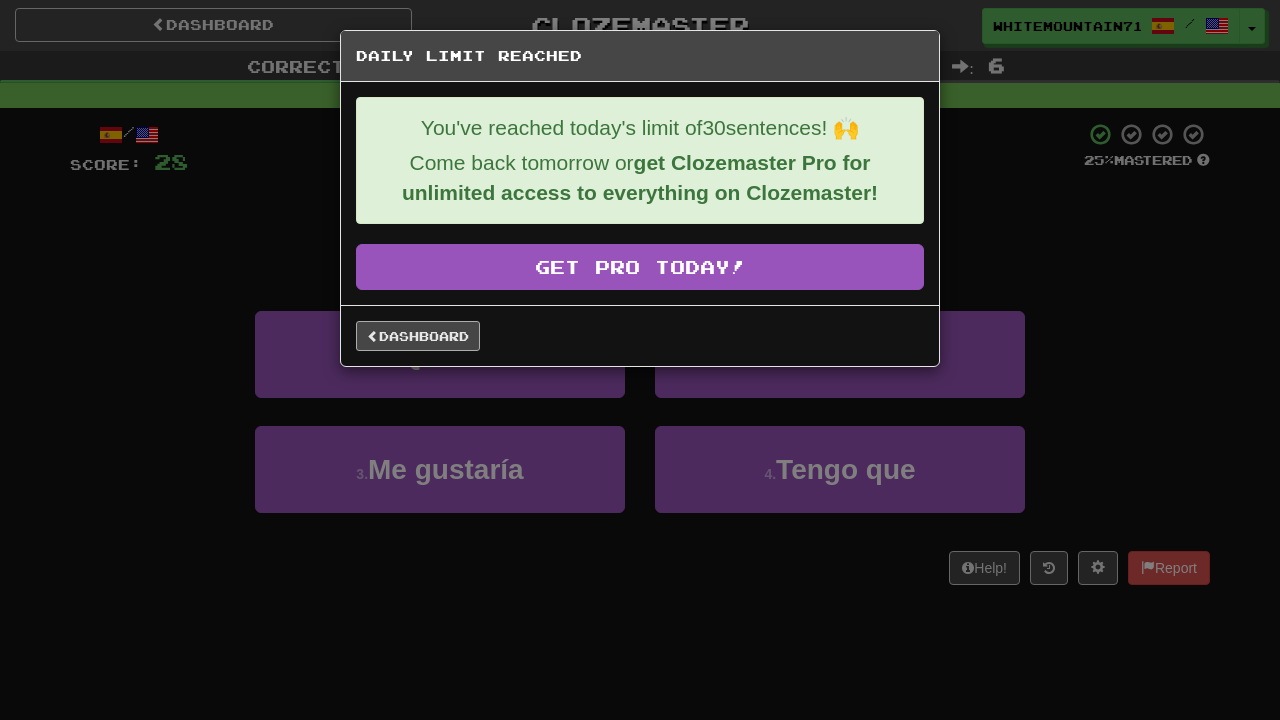 click on "Dashboard" at bounding box center [418, 336] 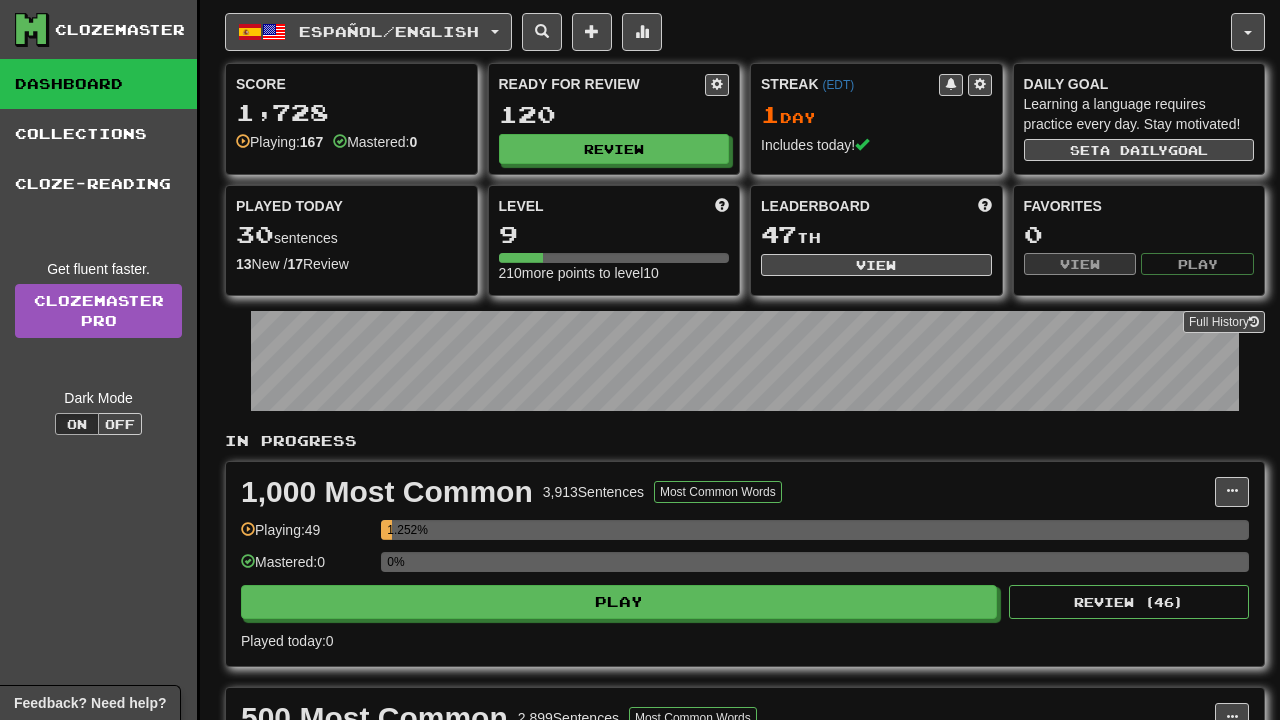 scroll, scrollTop: 0, scrollLeft: 0, axis: both 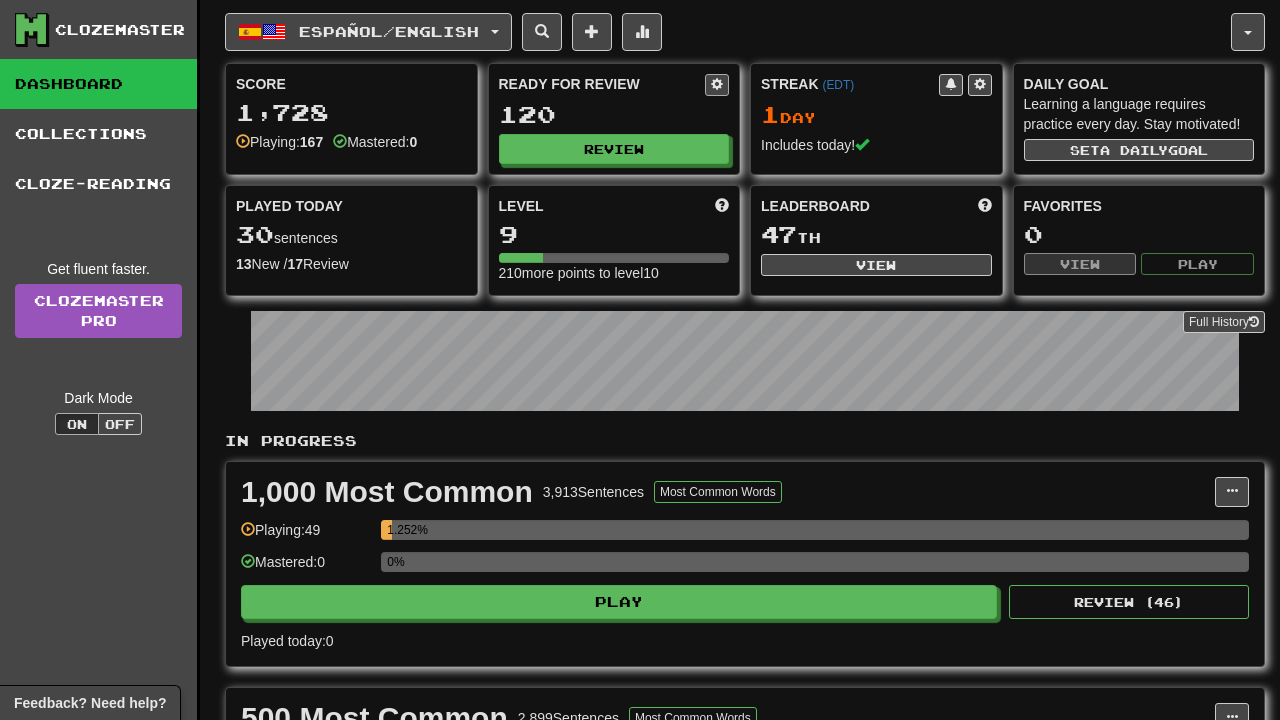 click at bounding box center (717, 84) 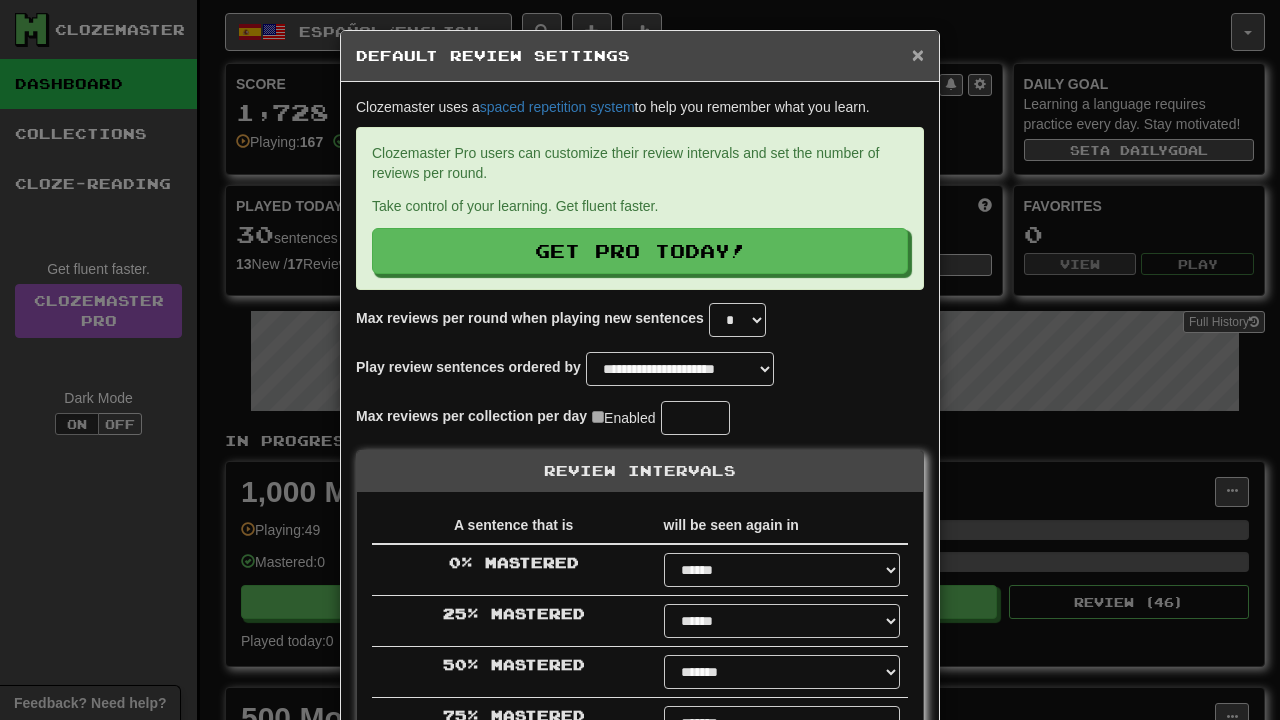 click on "×" at bounding box center [918, 54] 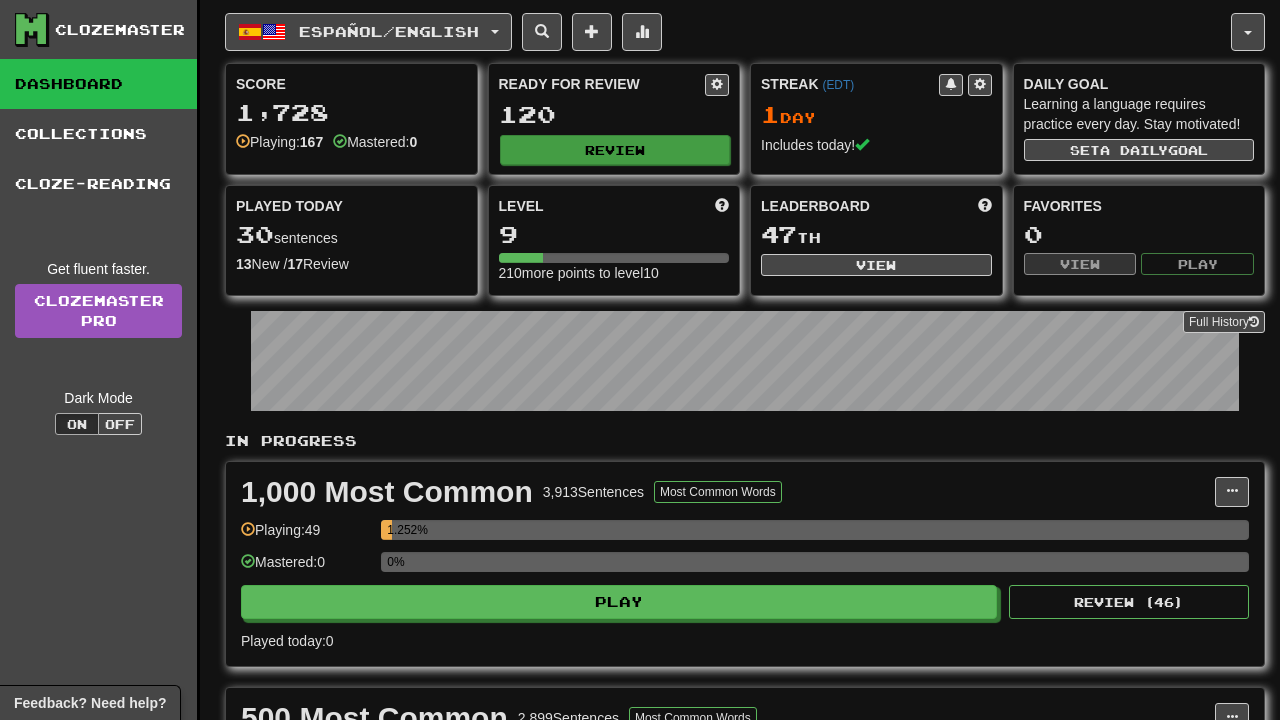 click on "Review" at bounding box center (615, 150) 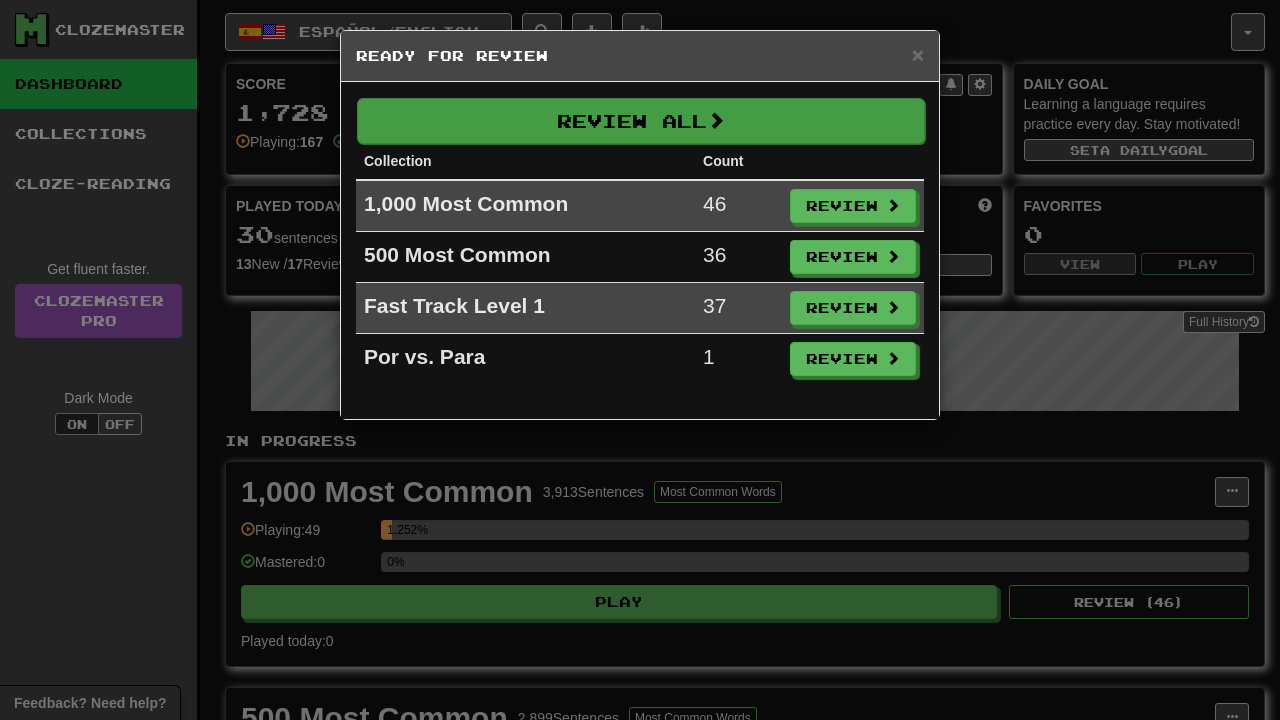 click at bounding box center (716, 120) 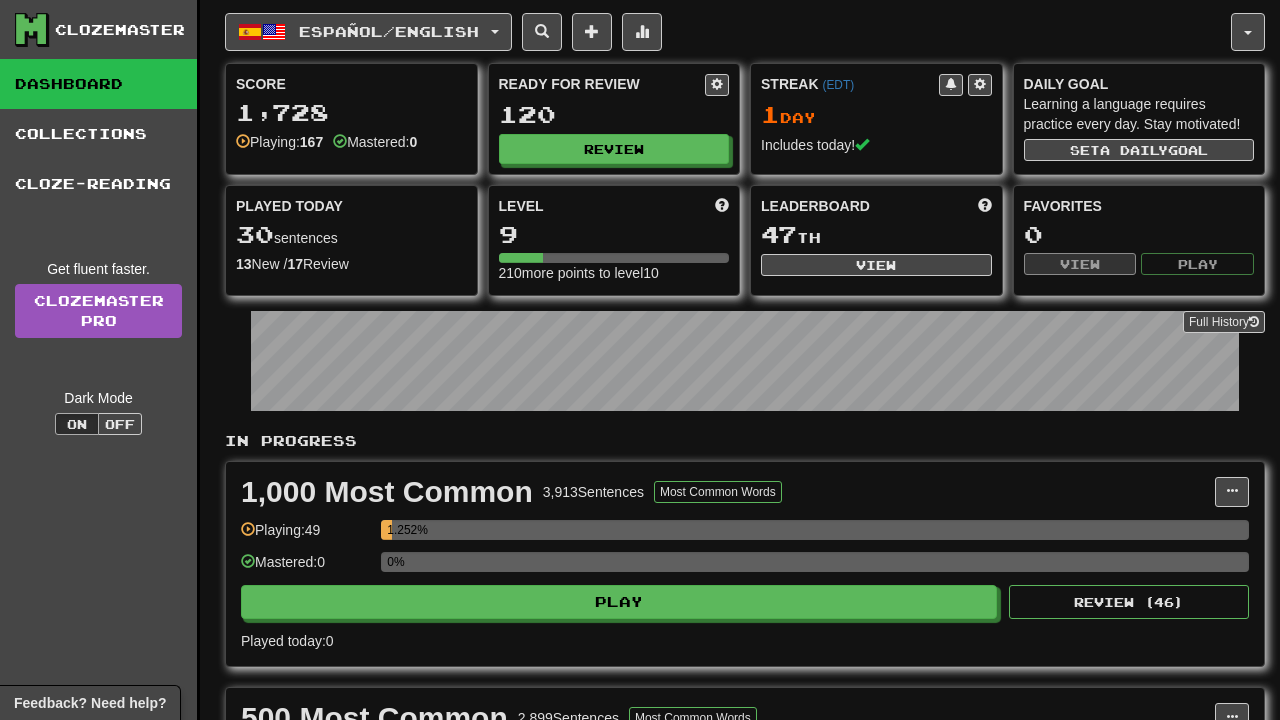 select on "**" 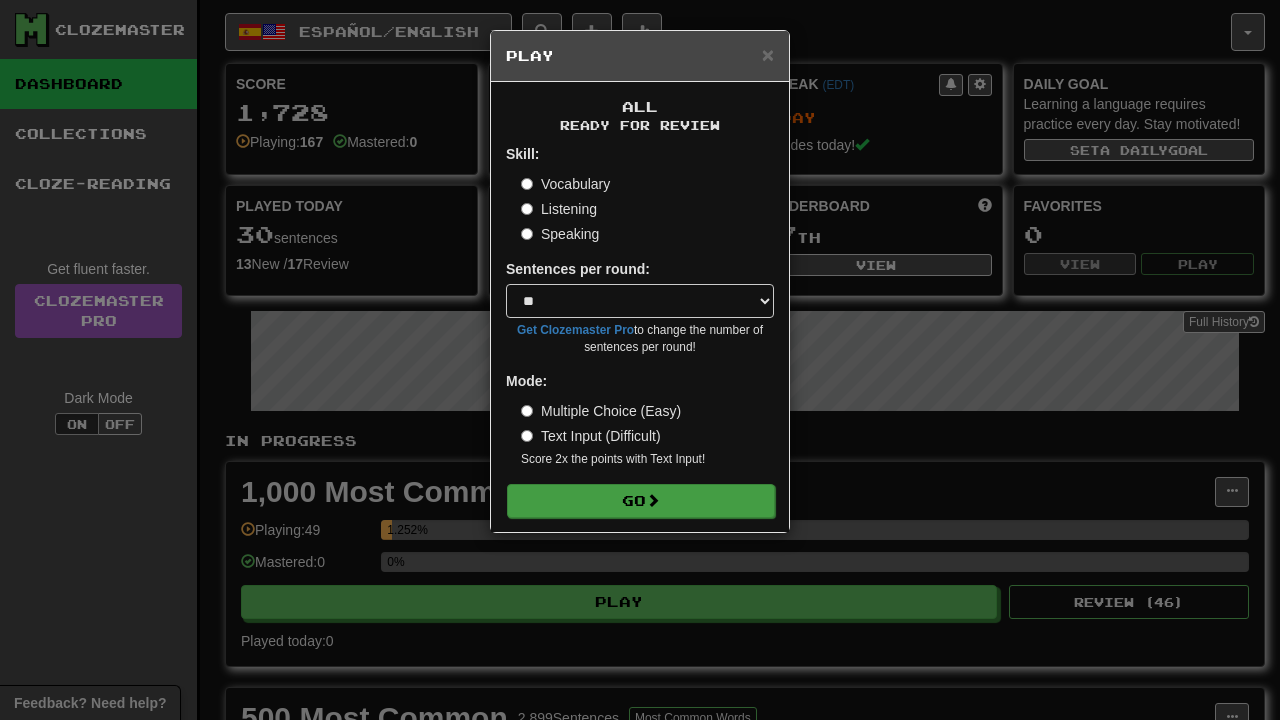 click on "Go" at bounding box center [641, 501] 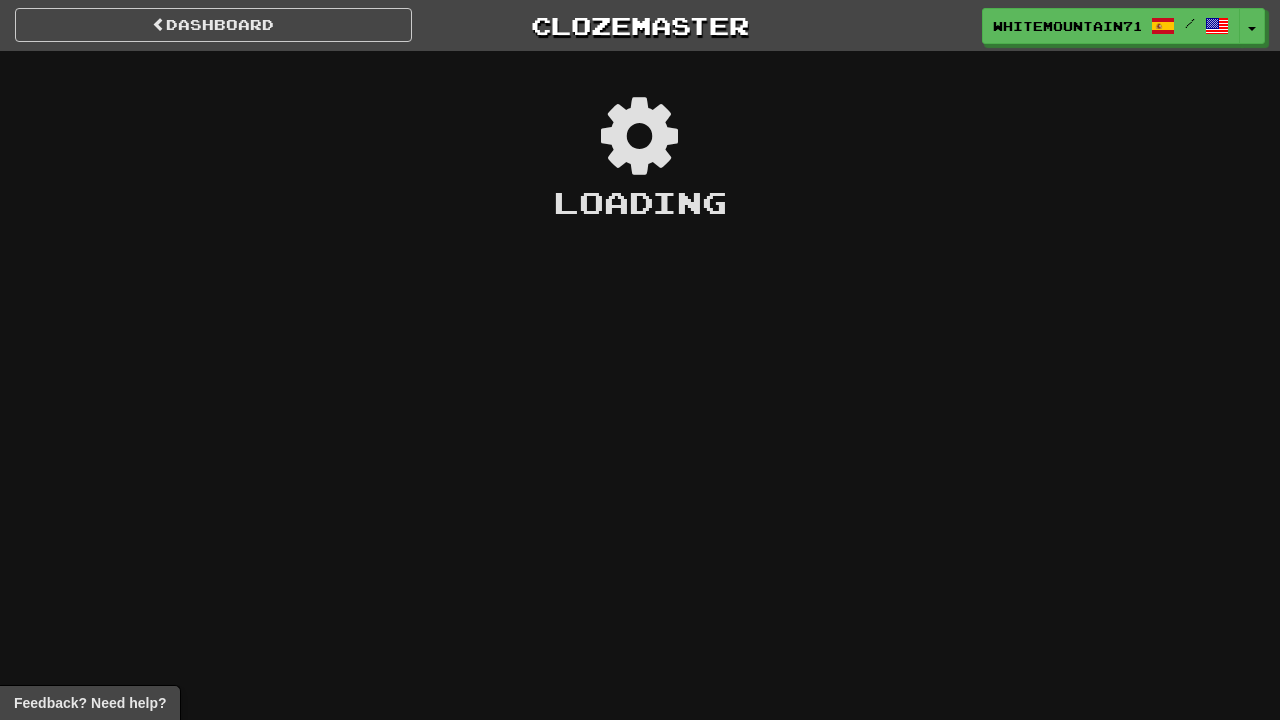scroll, scrollTop: 0, scrollLeft: 0, axis: both 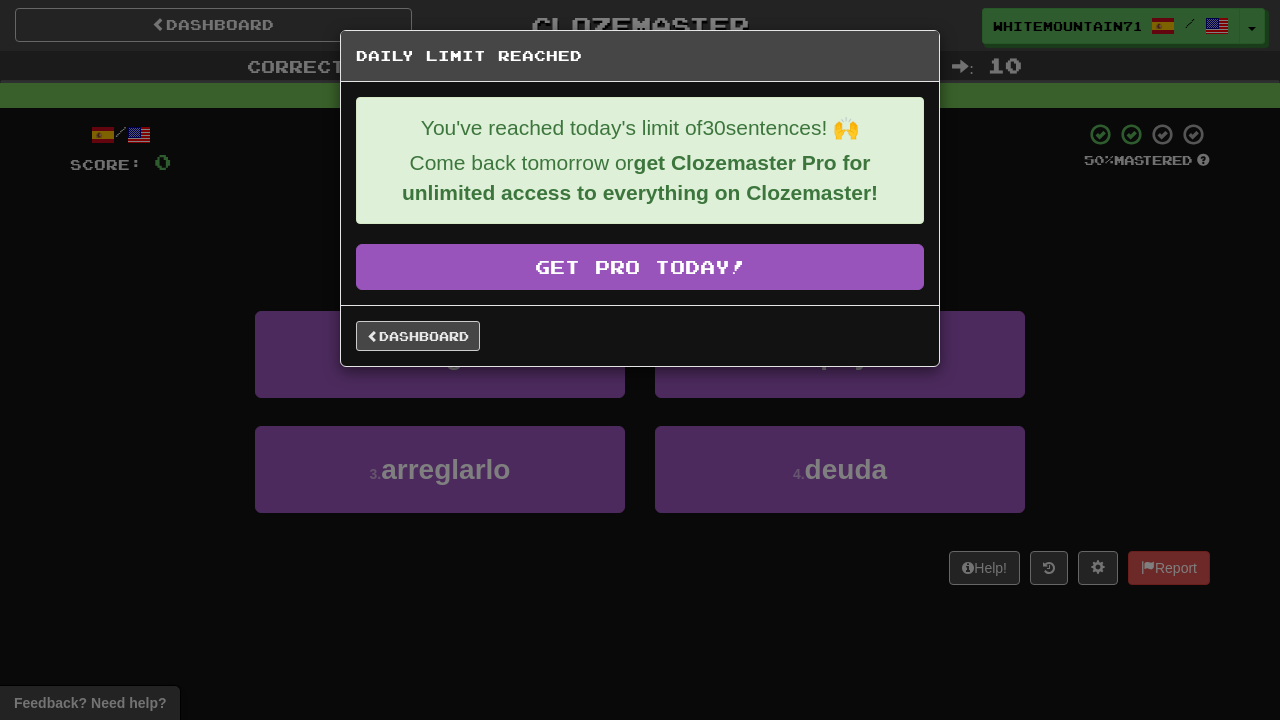 click on "Daily Limit Reached You've reached today's limit of  30  sentences! 🙌  Come back tomorrow or  get Clozemaster Pro for unlimited access to everything on Clozemaster! Get Pro Today! Dashboard" at bounding box center (640, 360) 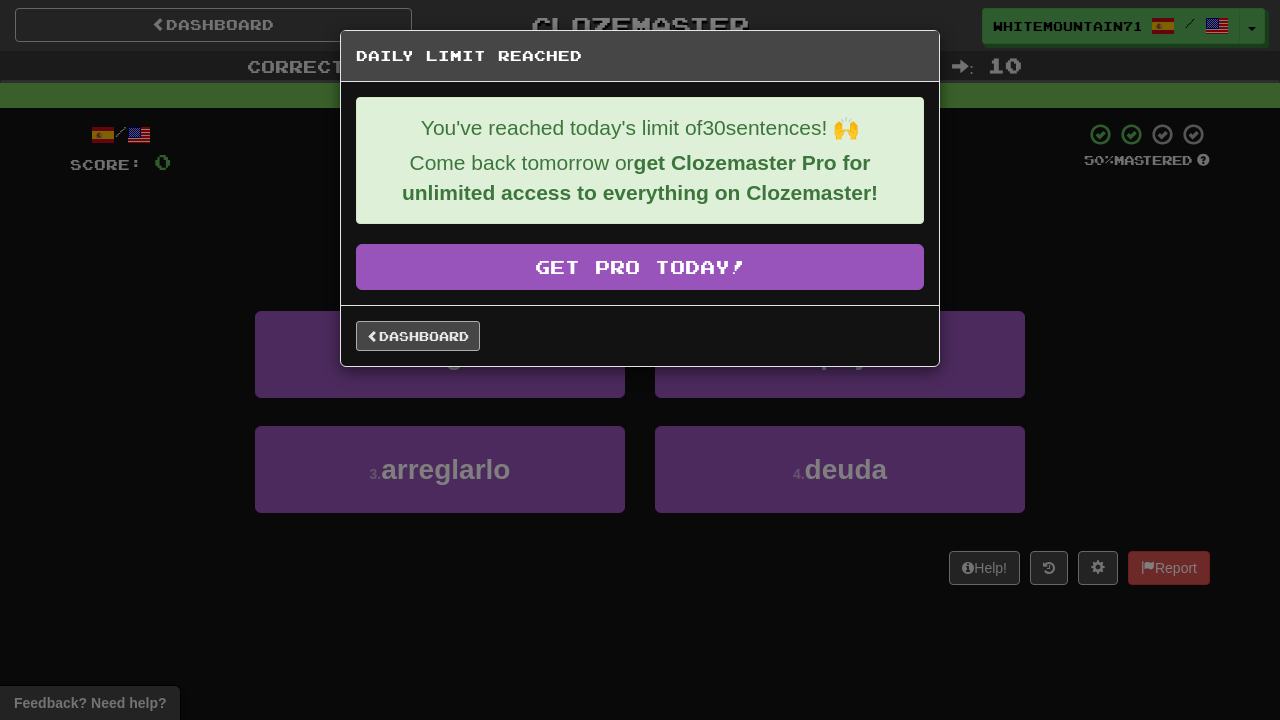 click on "Dashboard" at bounding box center (418, 336) 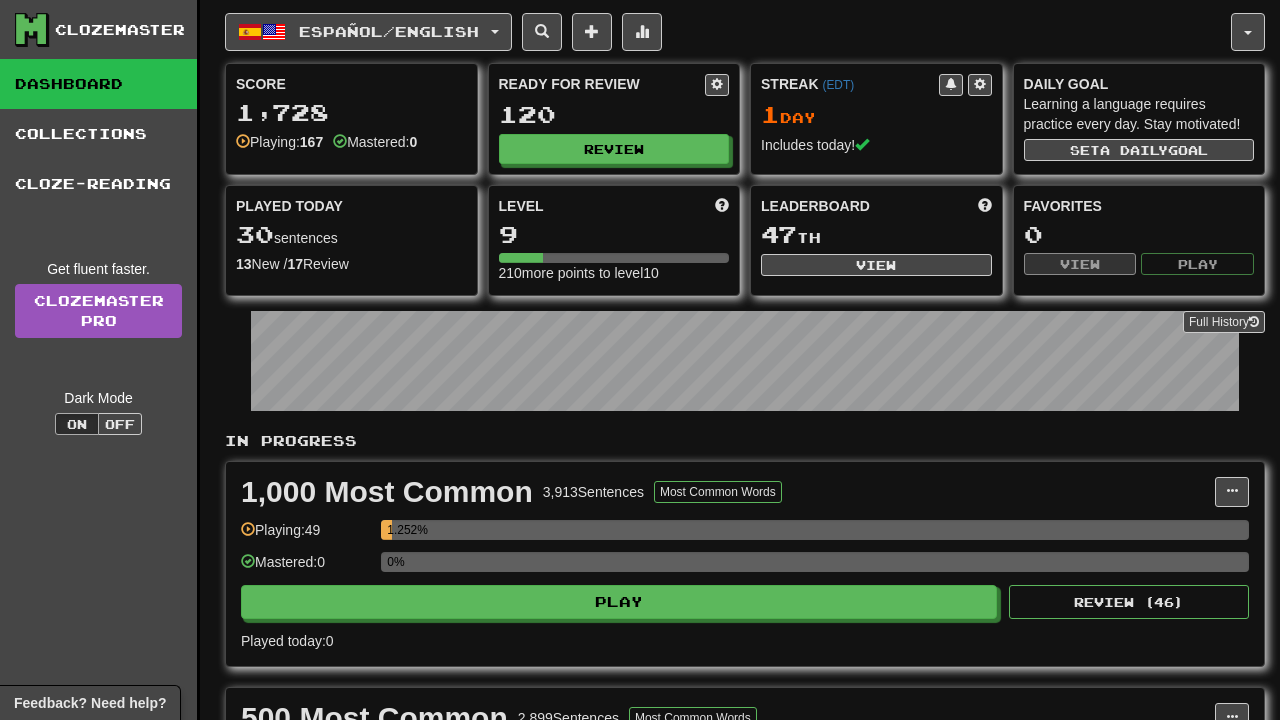 scroll, scrollTop: 0, scrollLeft: 0, axis: both 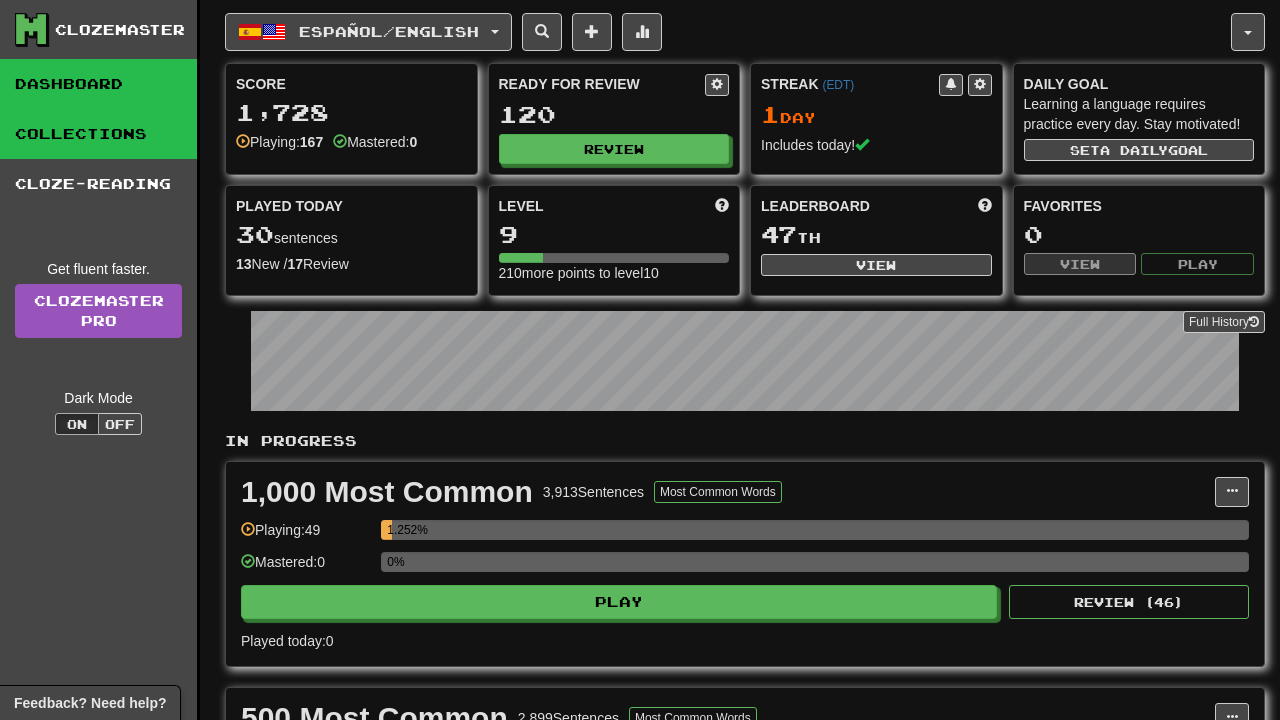 click on "Collections" at bounding box center [98, 134] 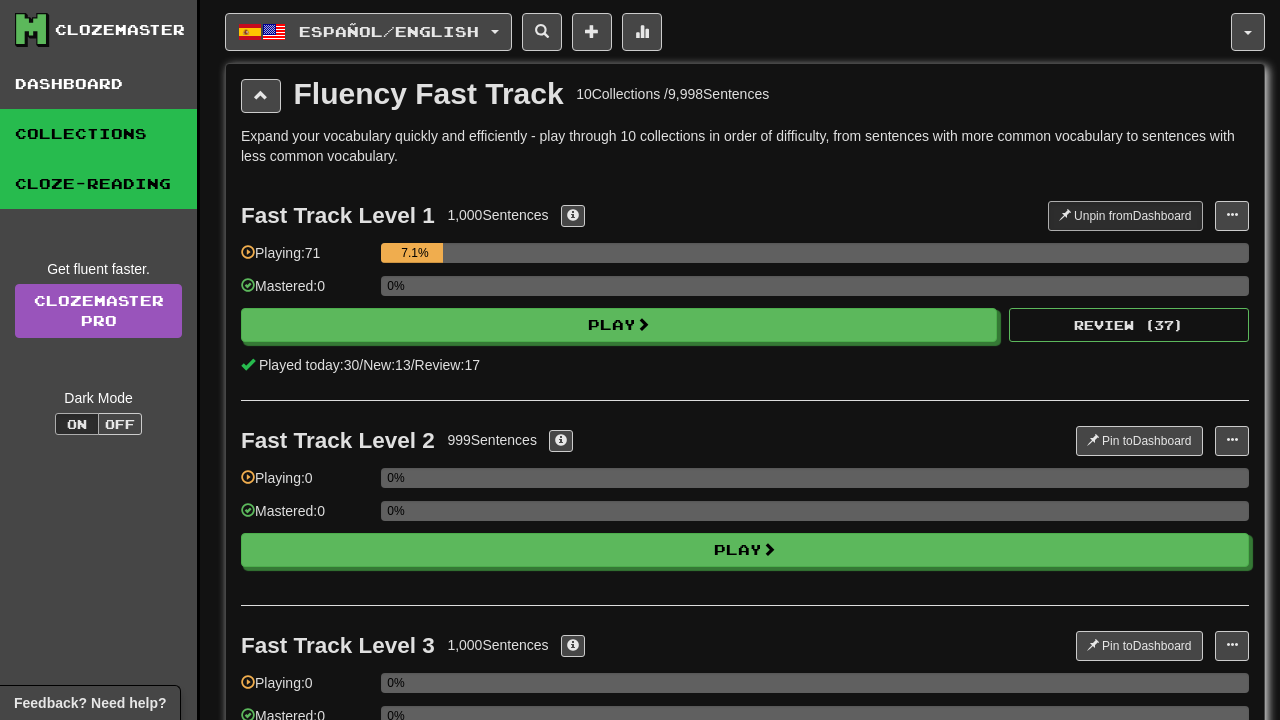click on "Cloze-Reading" at bounding box center (98, 184) 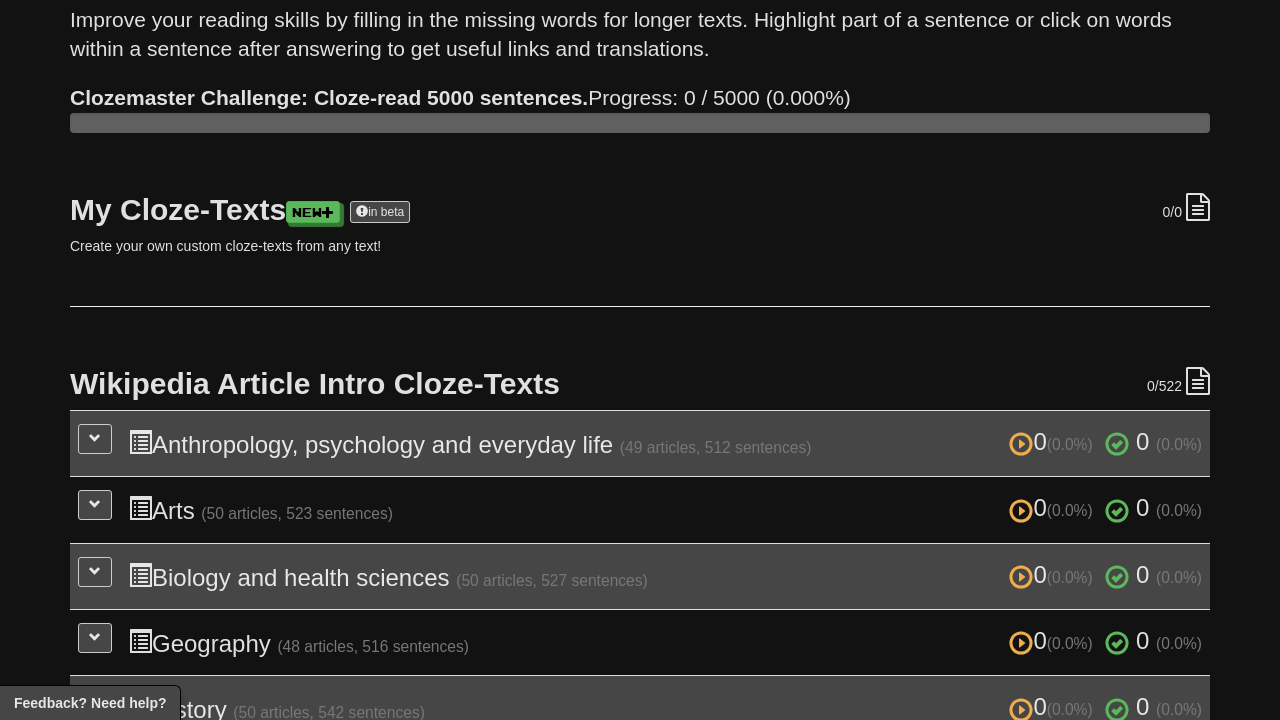 scroll, scrollTop: 135, scrollLeft: 0, axis: vertical 